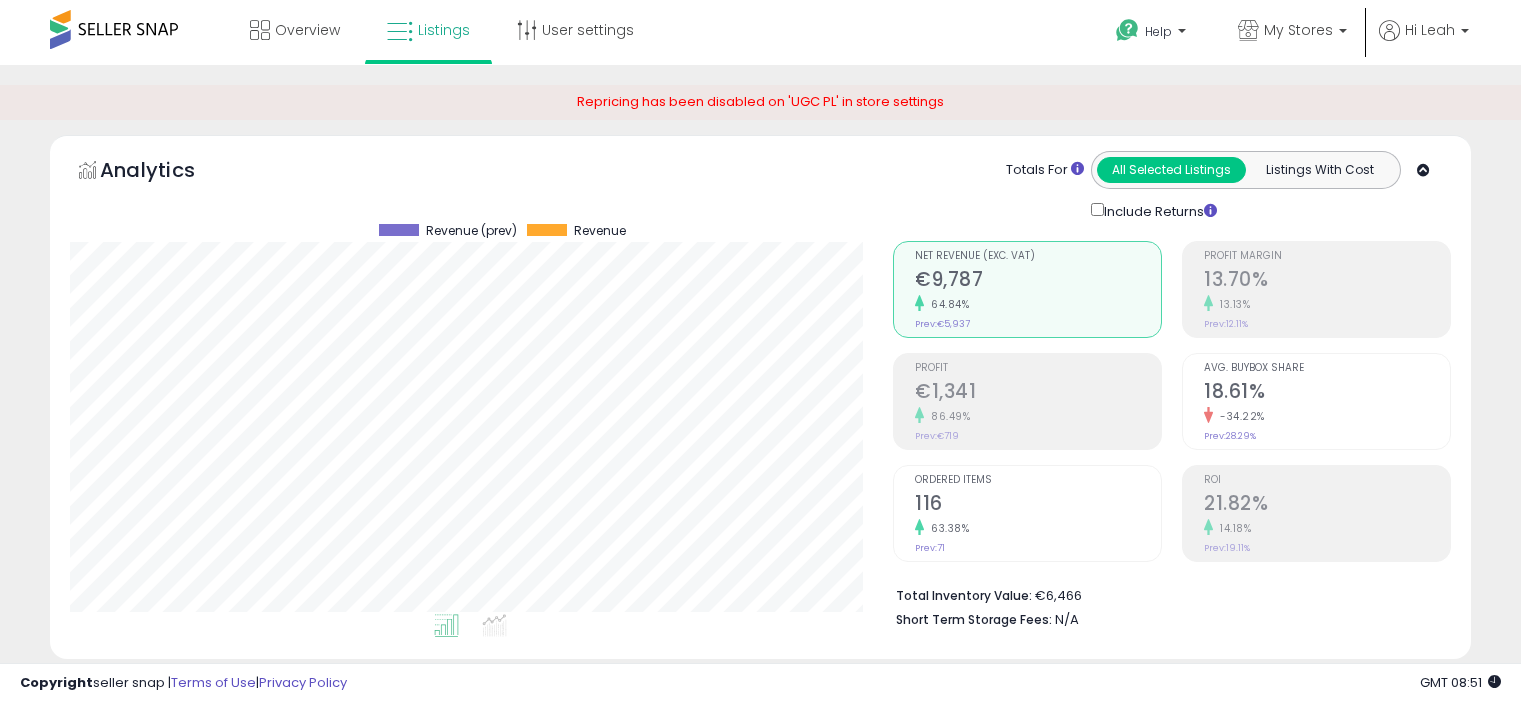 scroll, scrollTop: 1465, scrollLeft: 0, axis: vertical 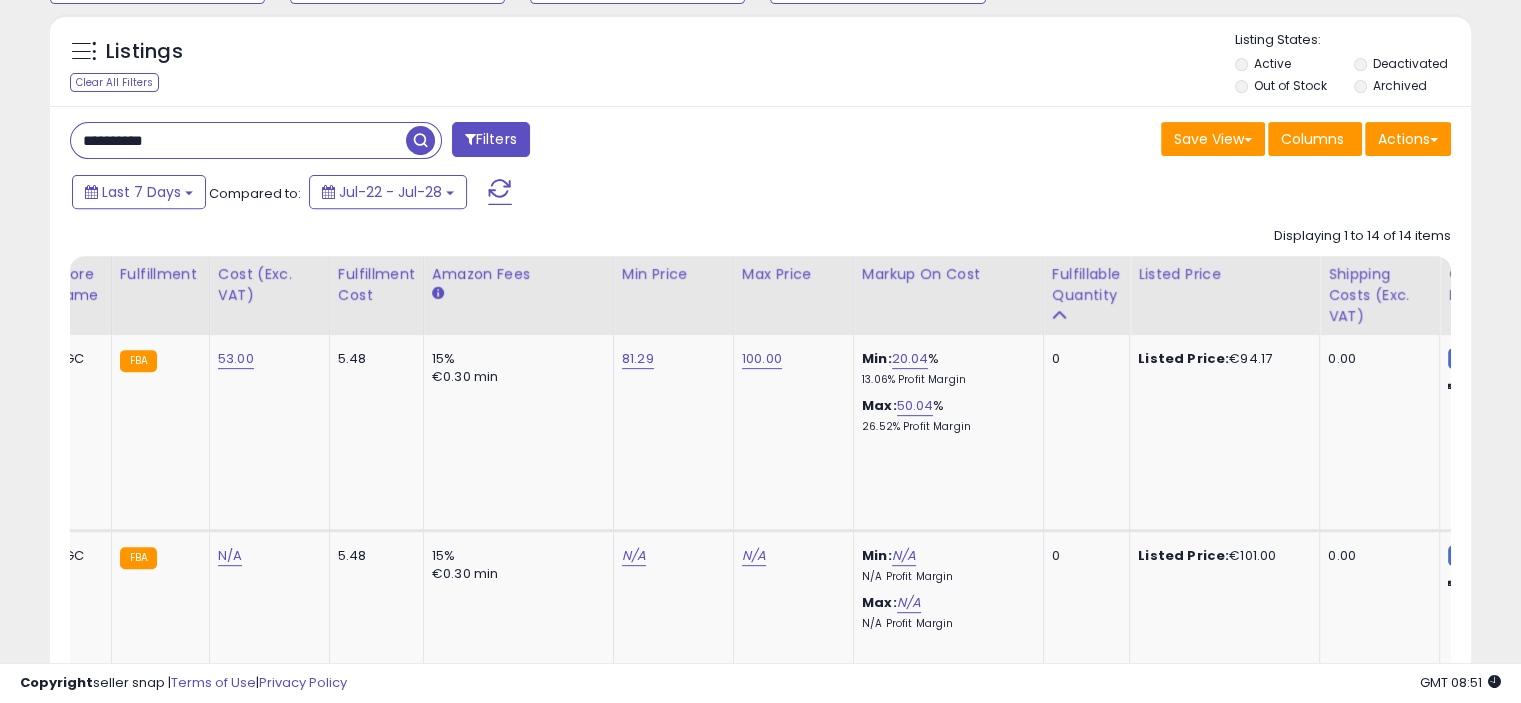 click on "**********" at bounding box center [238, 140] 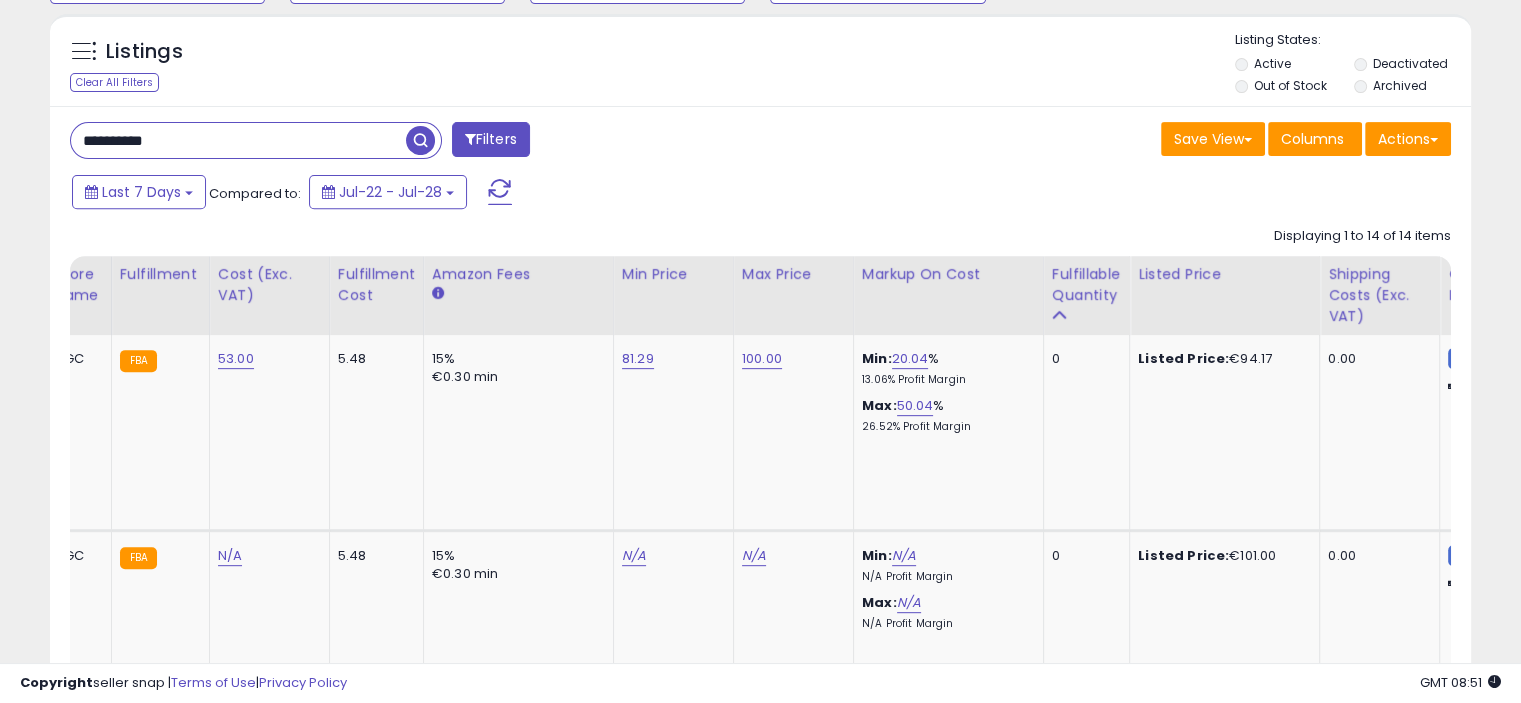 paste 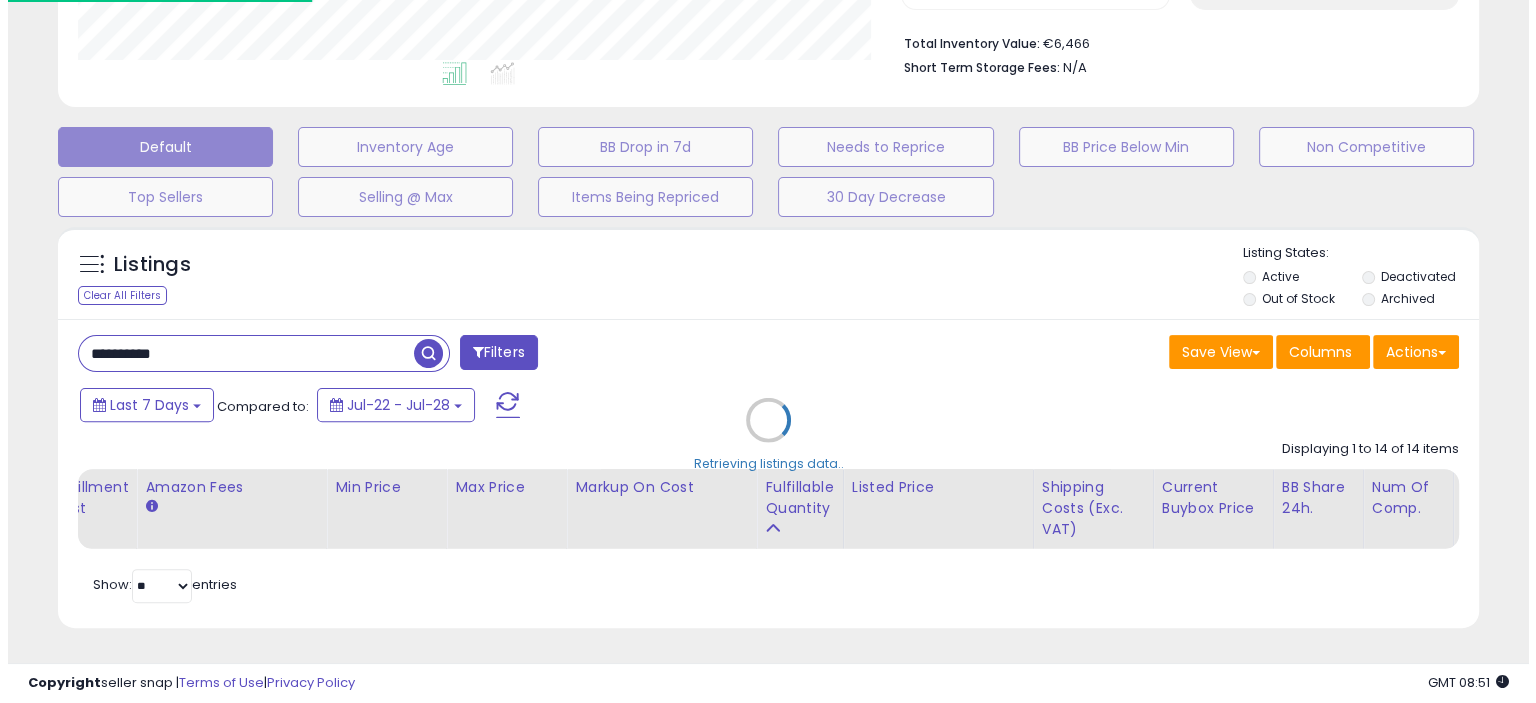 scroll, scrollTop: 565, scrollLeft: 0, axis: vertical 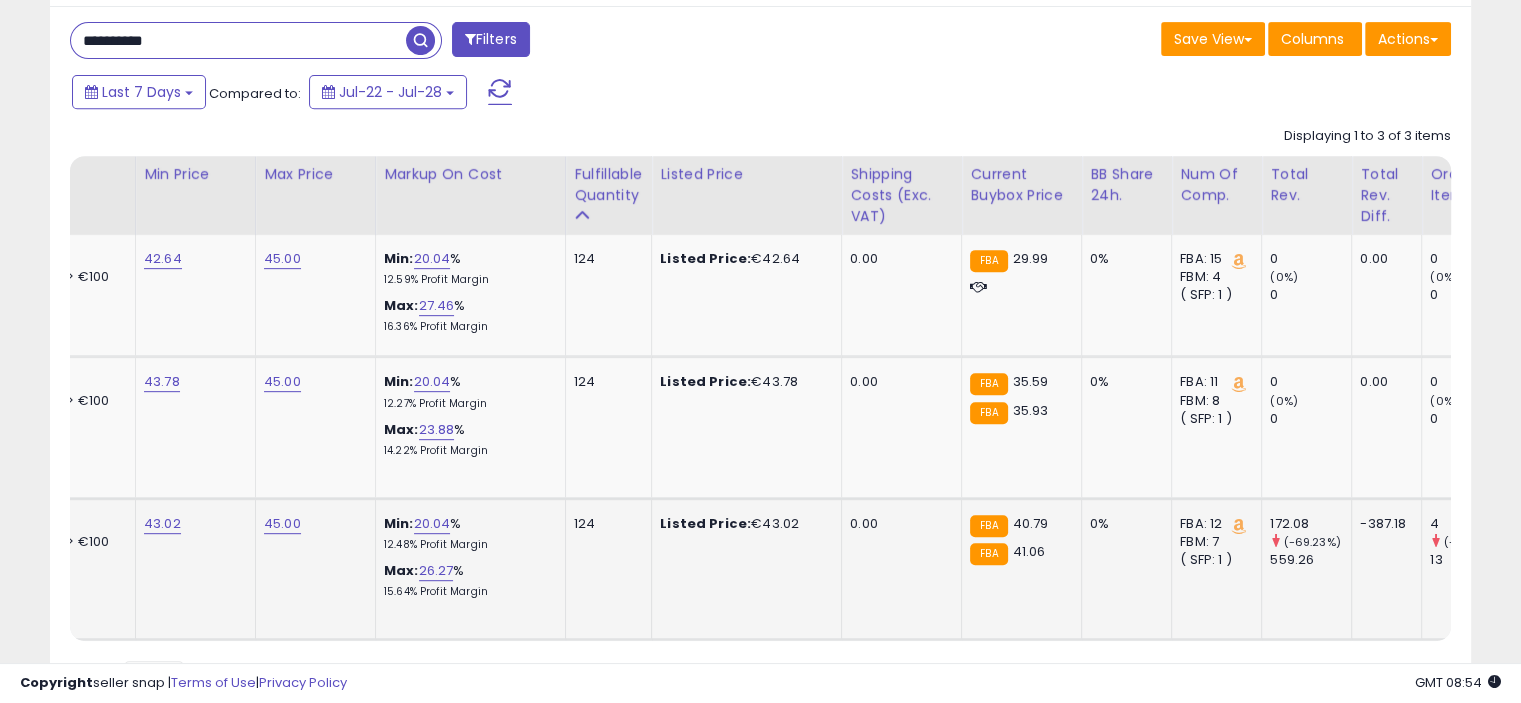 type 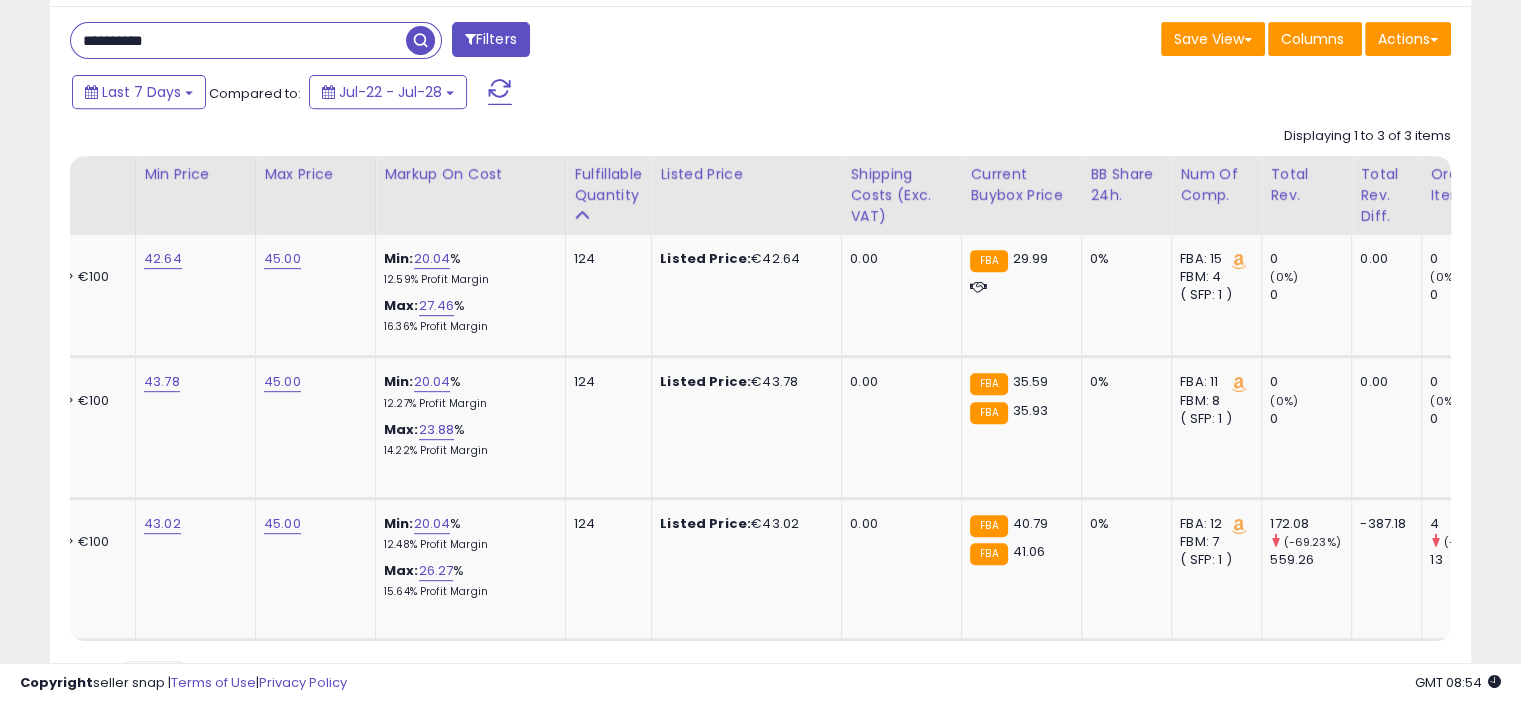 click on "**********" at bounding box center [238, 40] 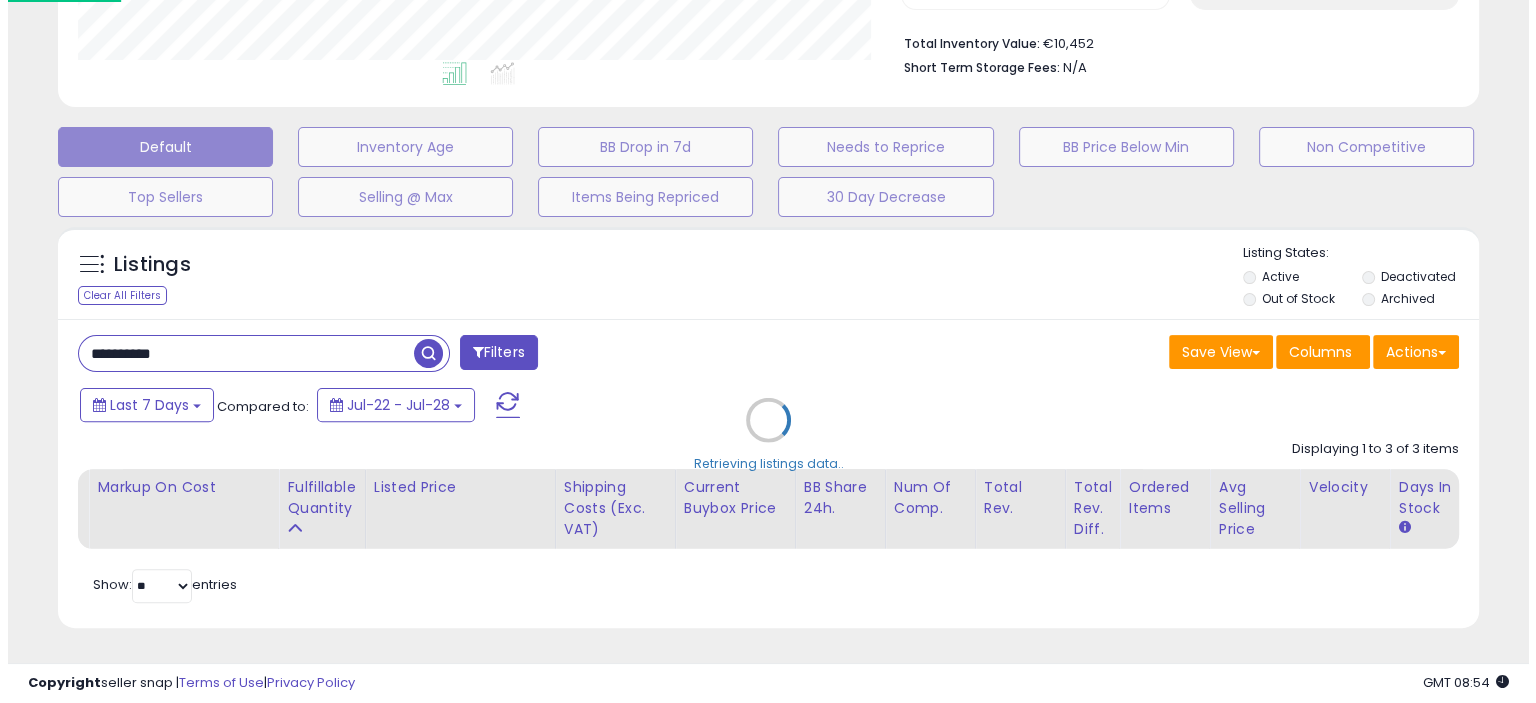 scroll, scrollTop: 565, scrollLeft: 0, axis: vertical 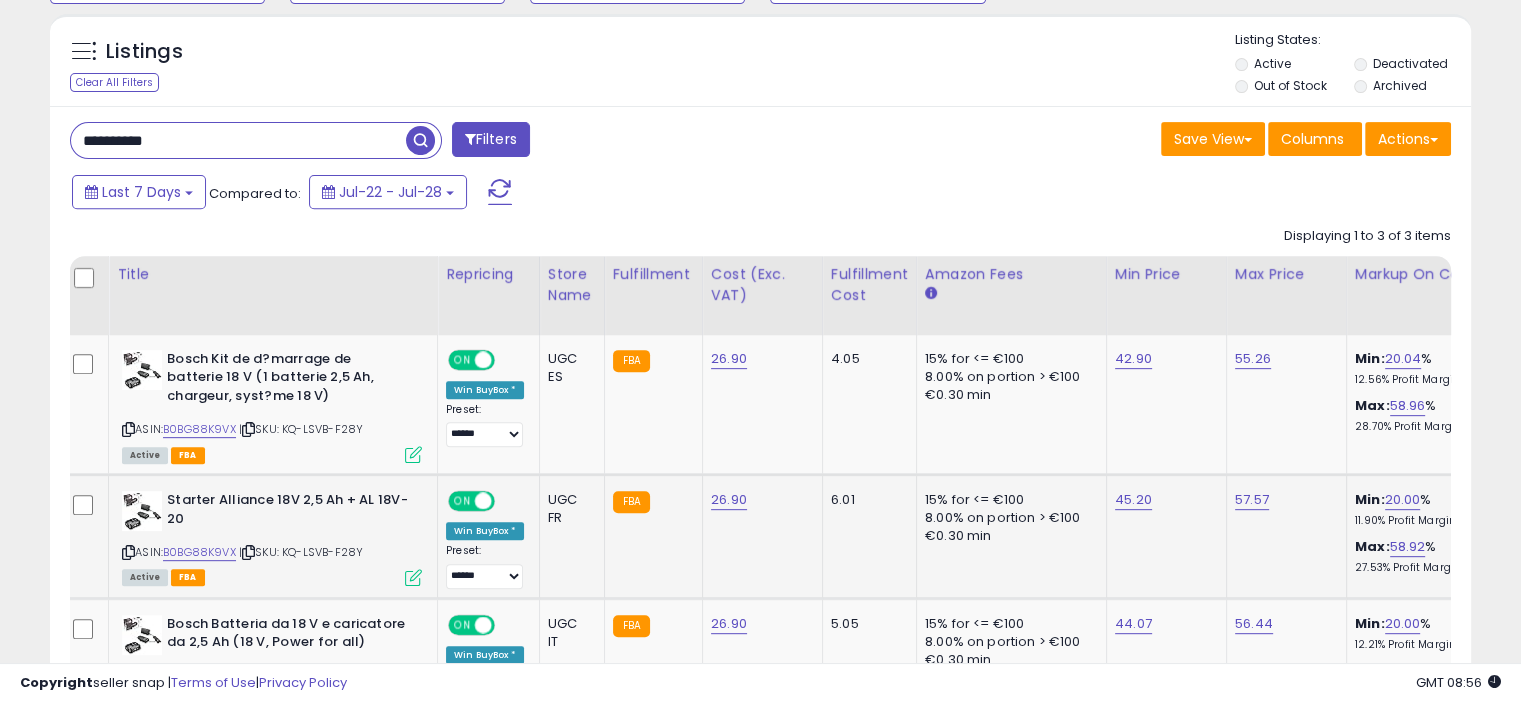 click at bounding box center (413, 577) 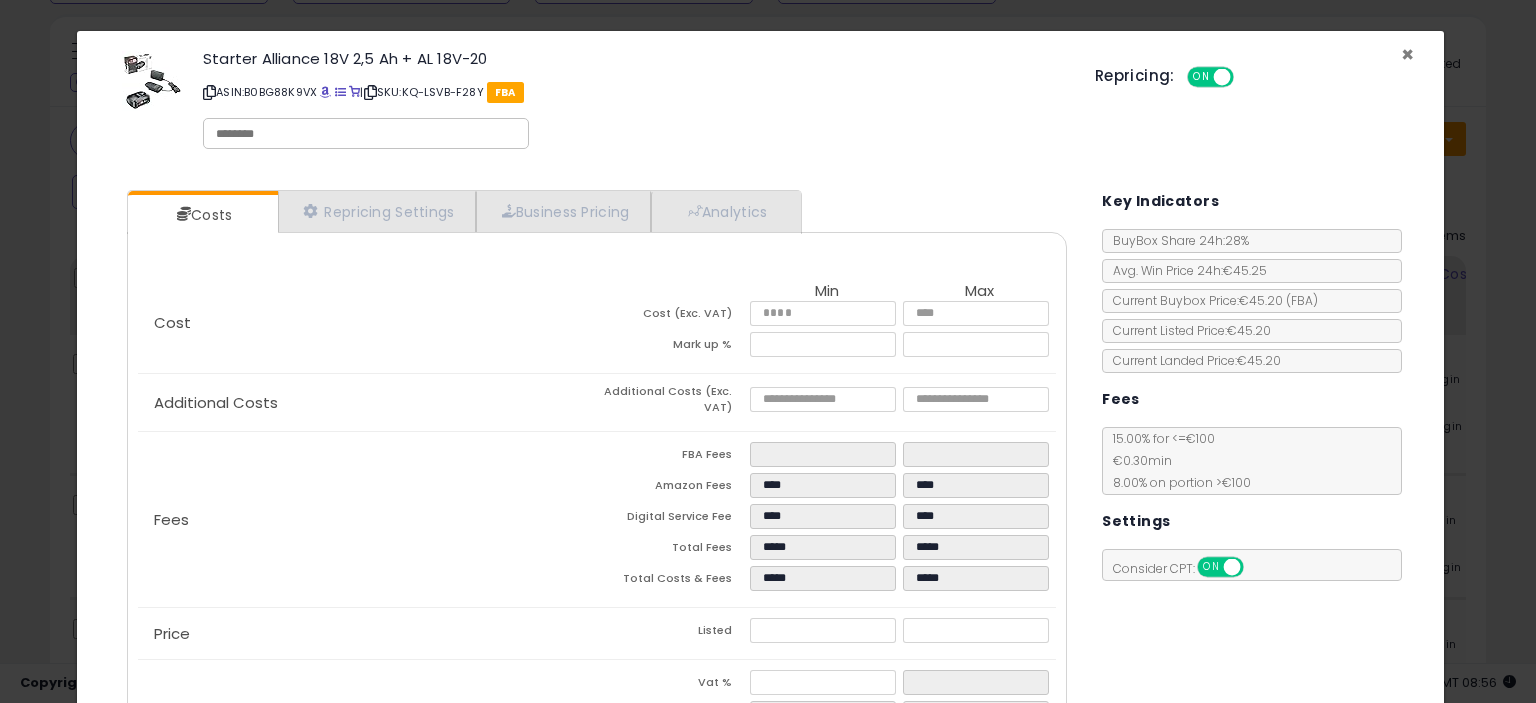click on "×" at bounding box center [1407, 54] 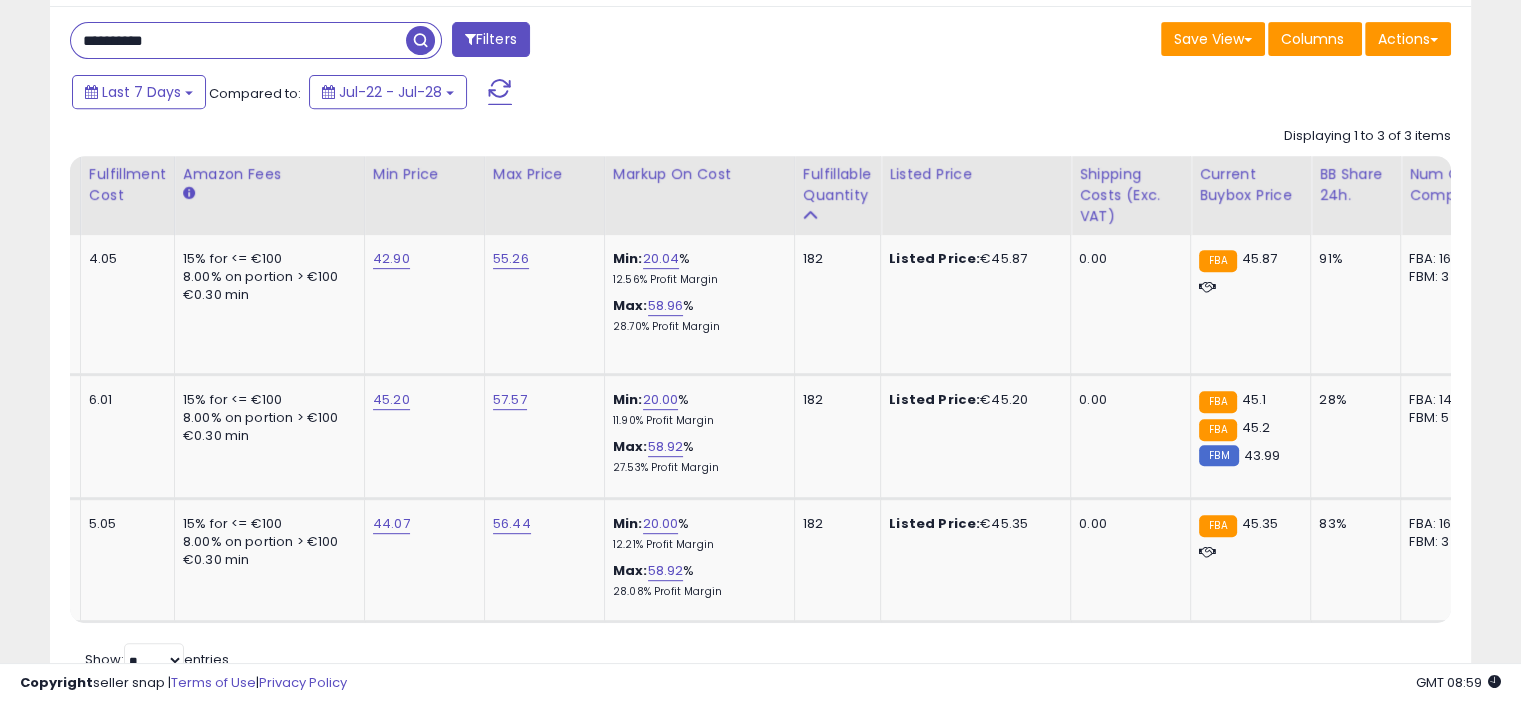 click on "**********" at bounding box center (238, 40) 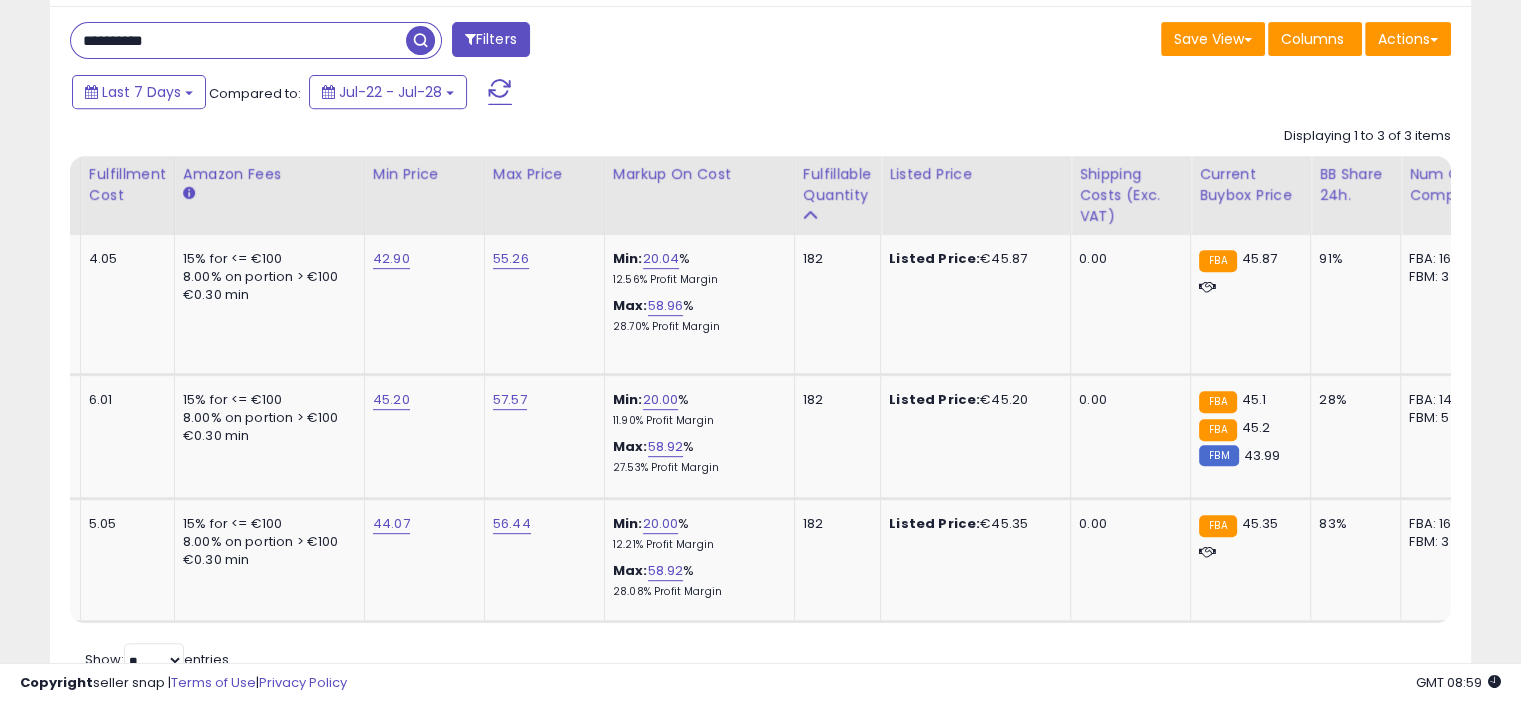 paste 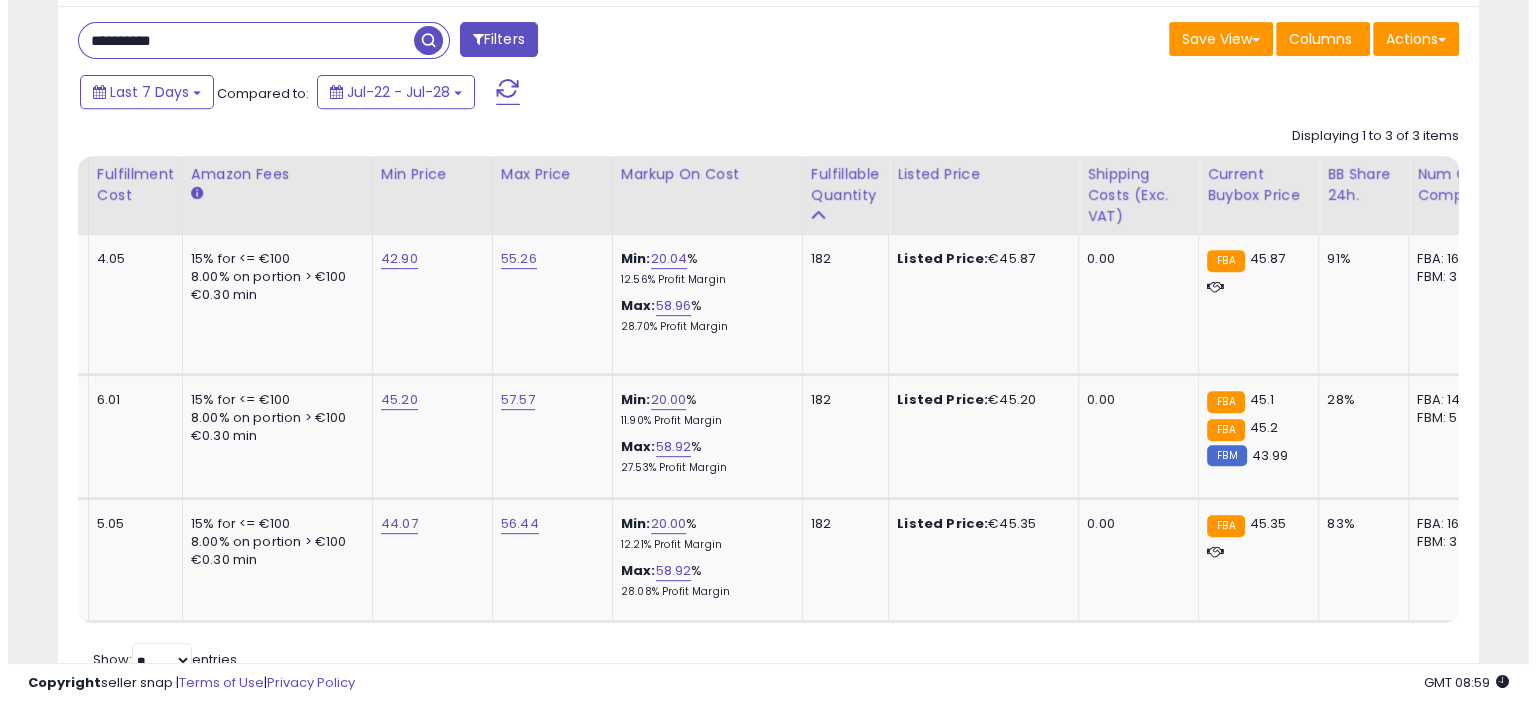 scroll, scrollTop: 565, scrollLeft: 0, axis: vertical 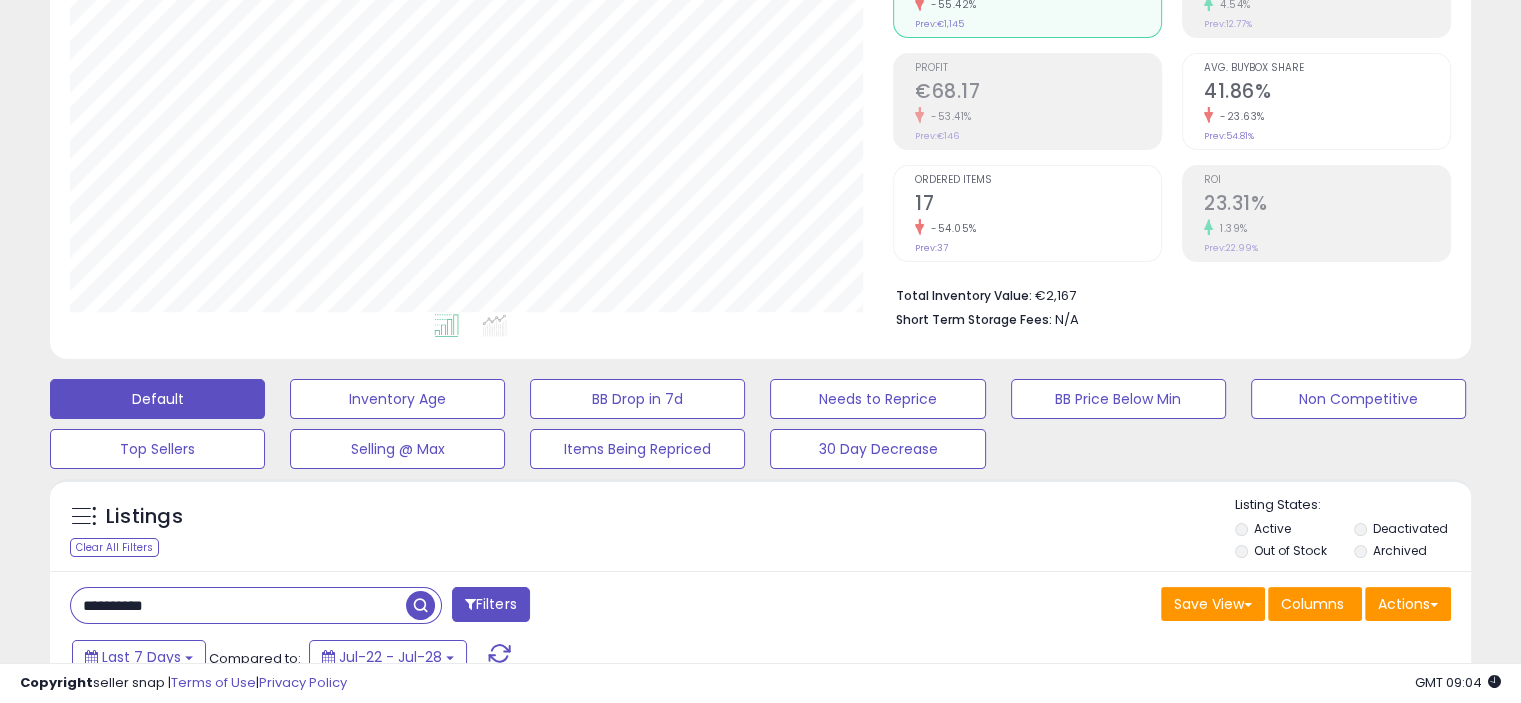 click on "**********" at bounding box center (238, 605) 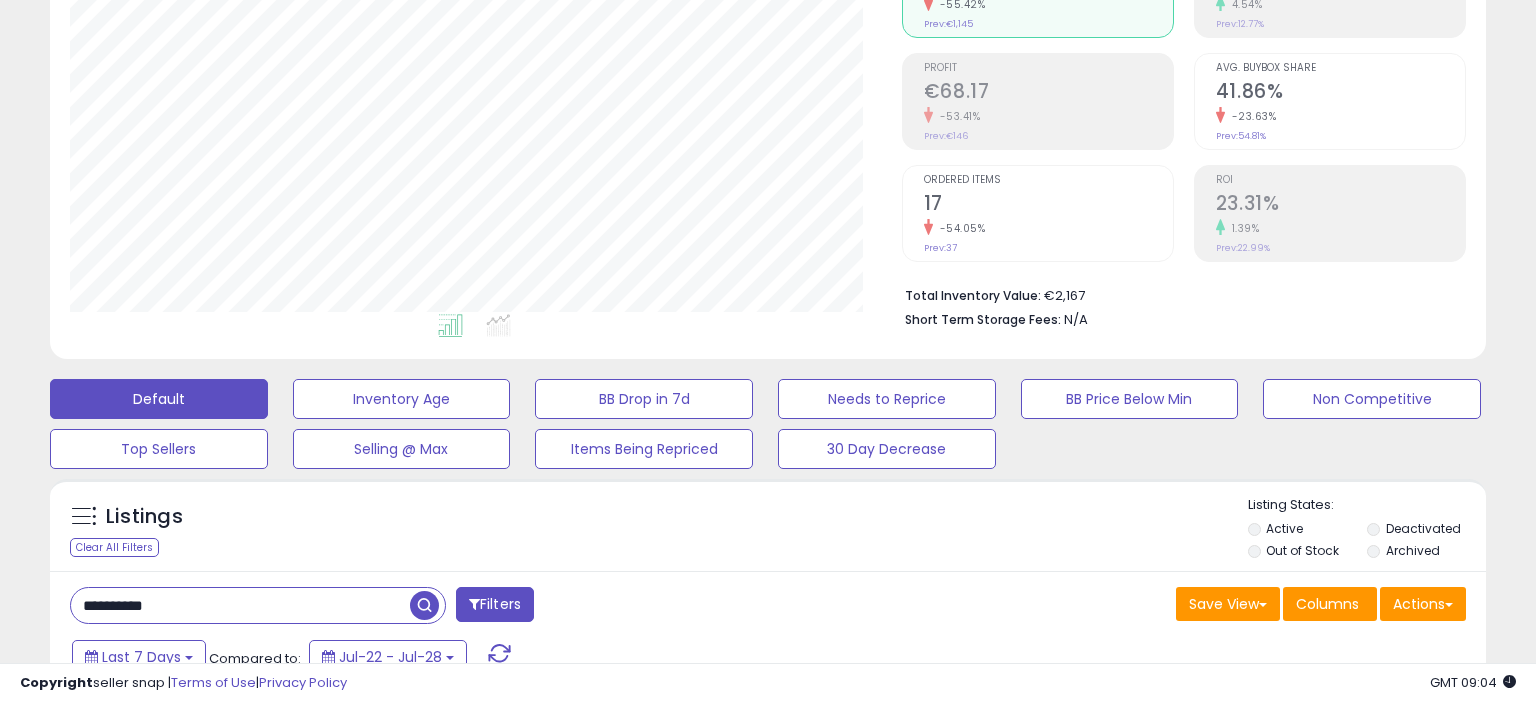 scroll, scrollTop: 999589, scrollLeft: 999168, axis: both 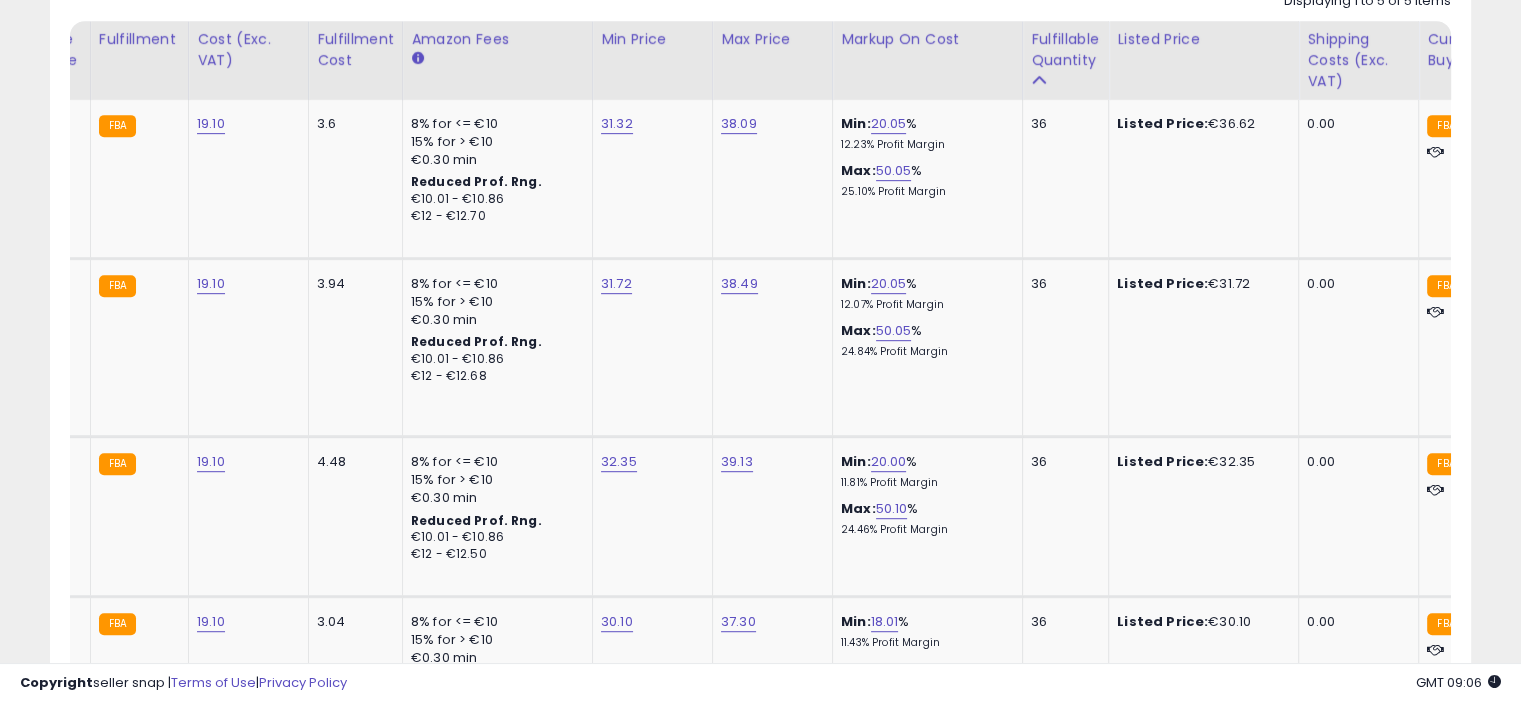 drag, startPoint x: 356, startPoint y: 664, endPoint x: 388, endPoint y: 657, distance: 32.75668 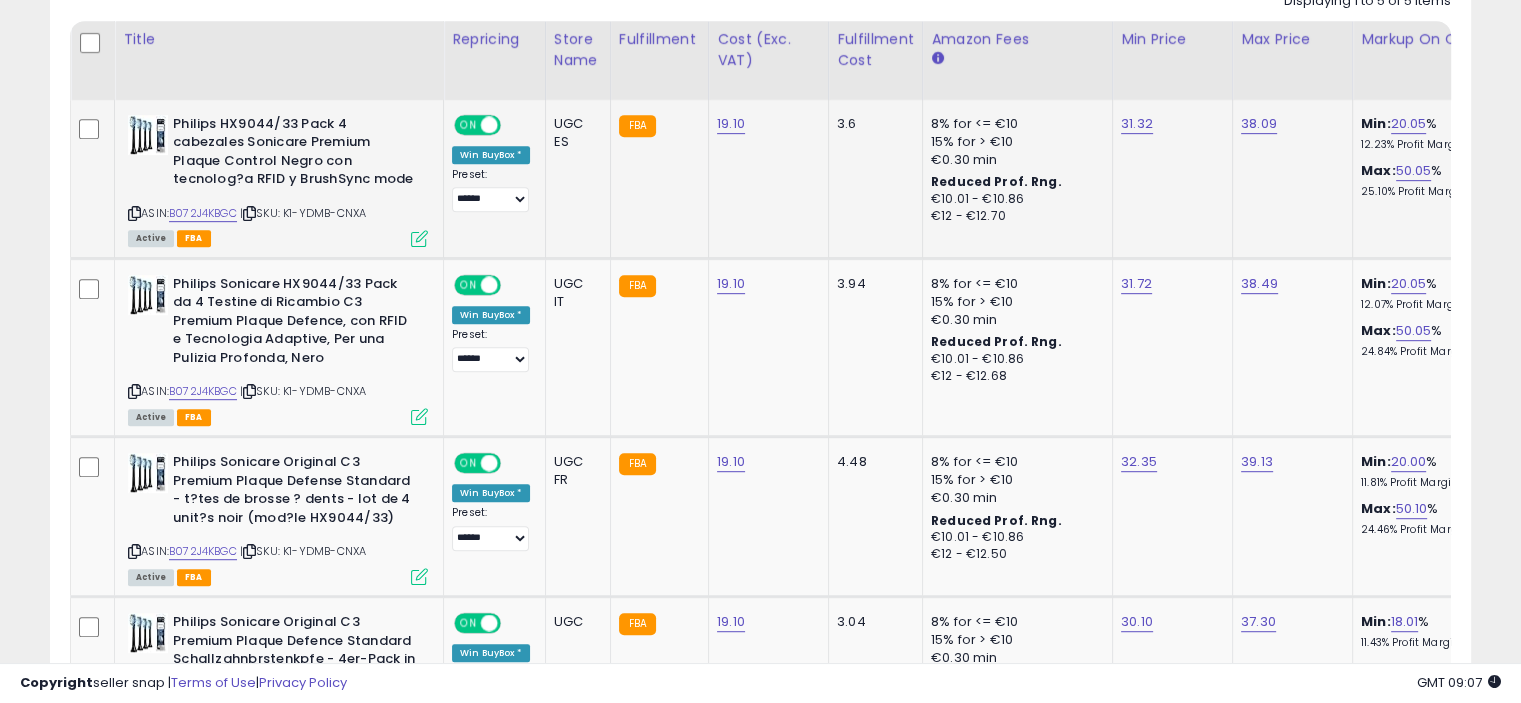click at bounding box center (419, 238) 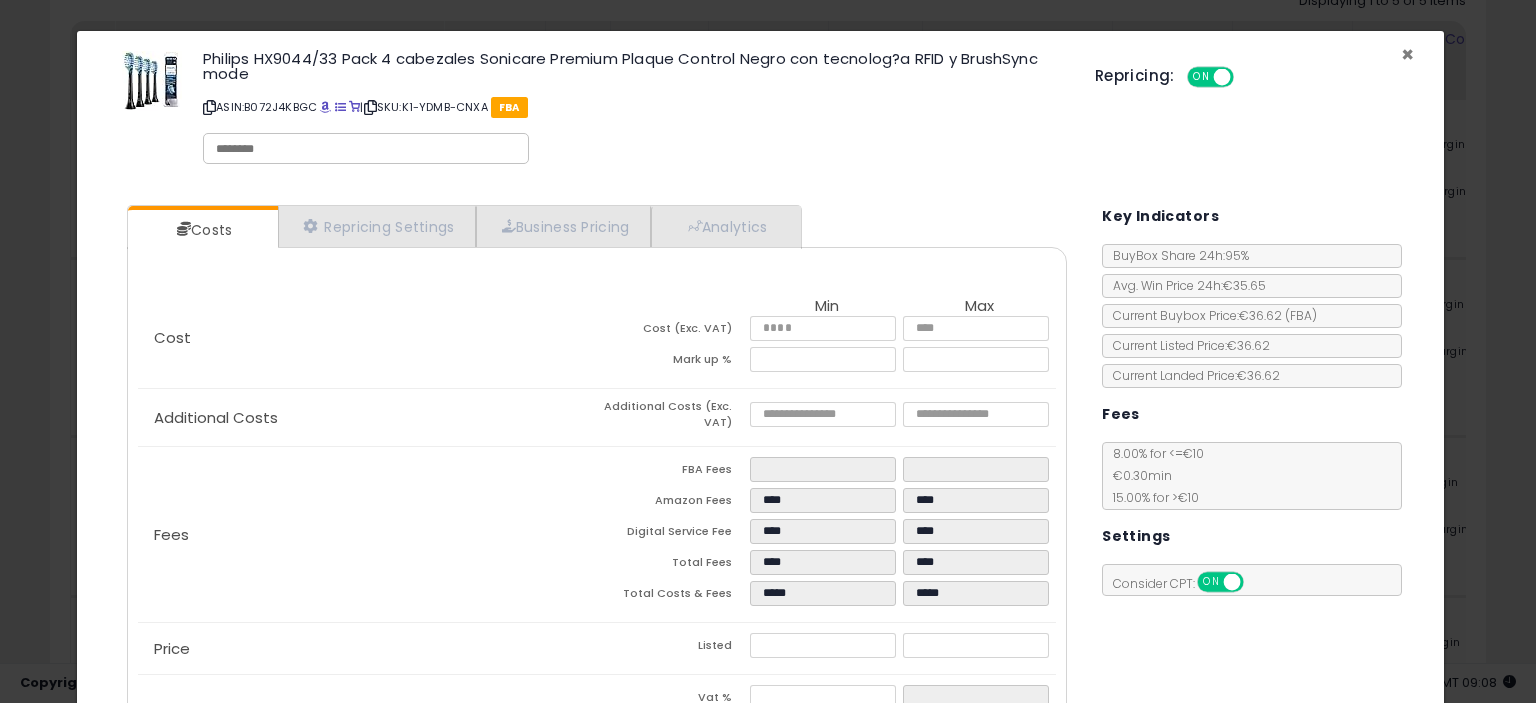 click on "×" at bounding box center (1407, 54) 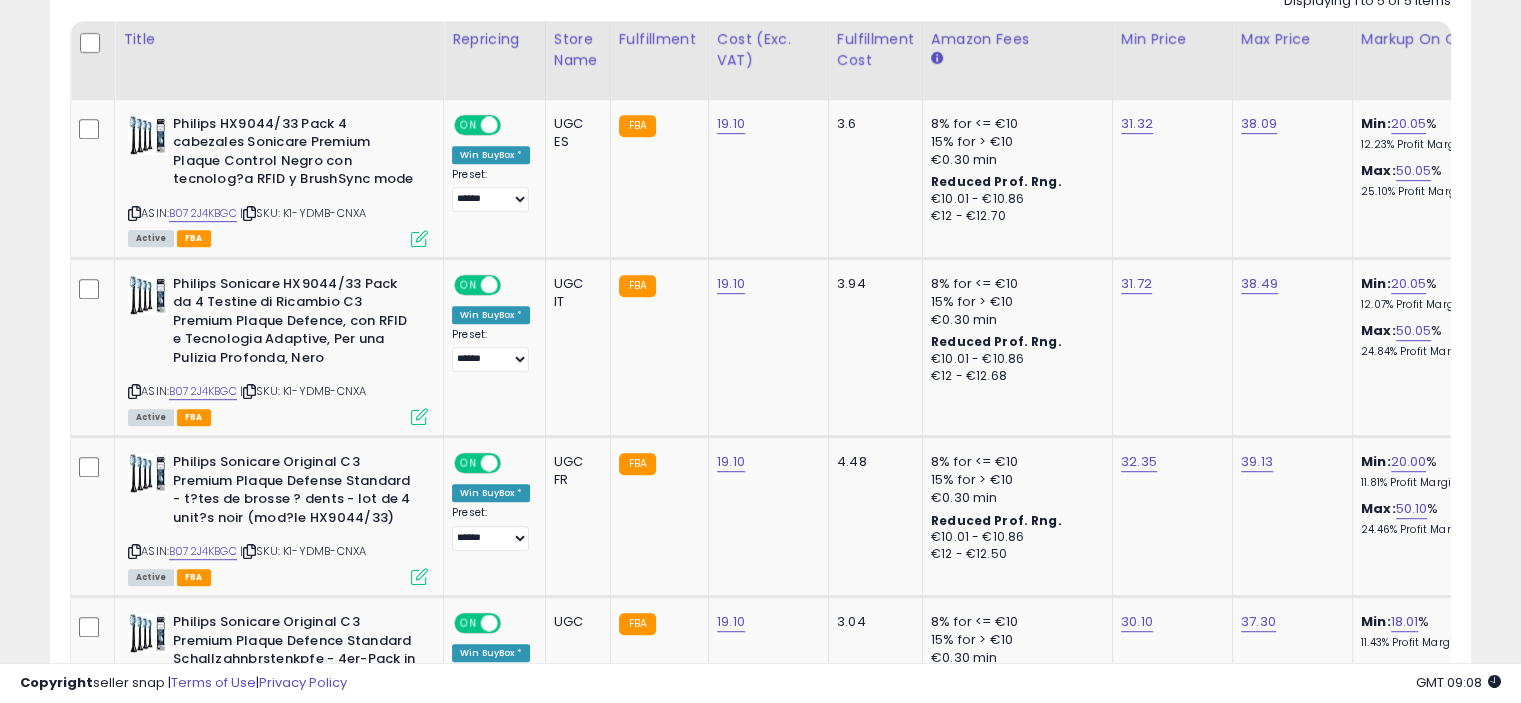 scroll, scrollTop: 0, scrollLeft: 59, axis: horizontal 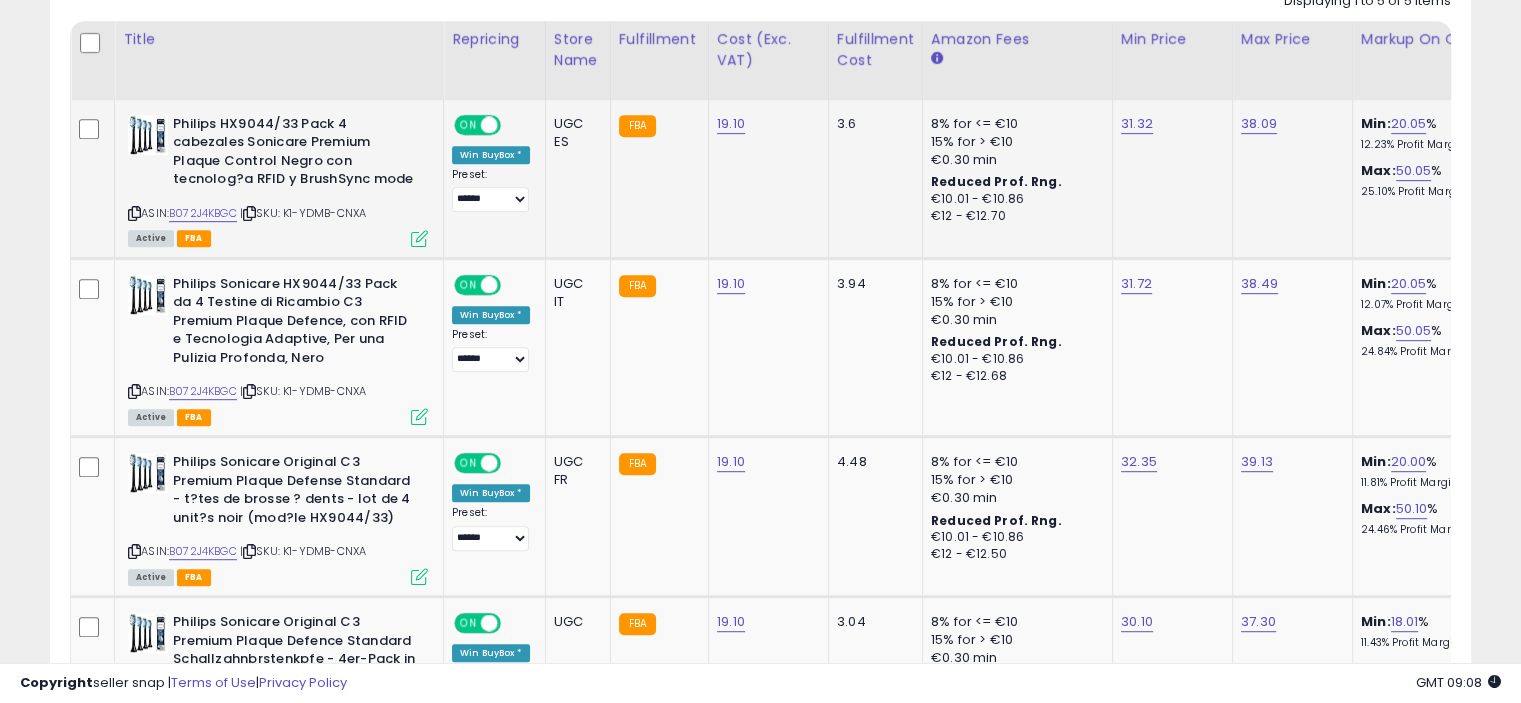click at bounding box center (419, 238) 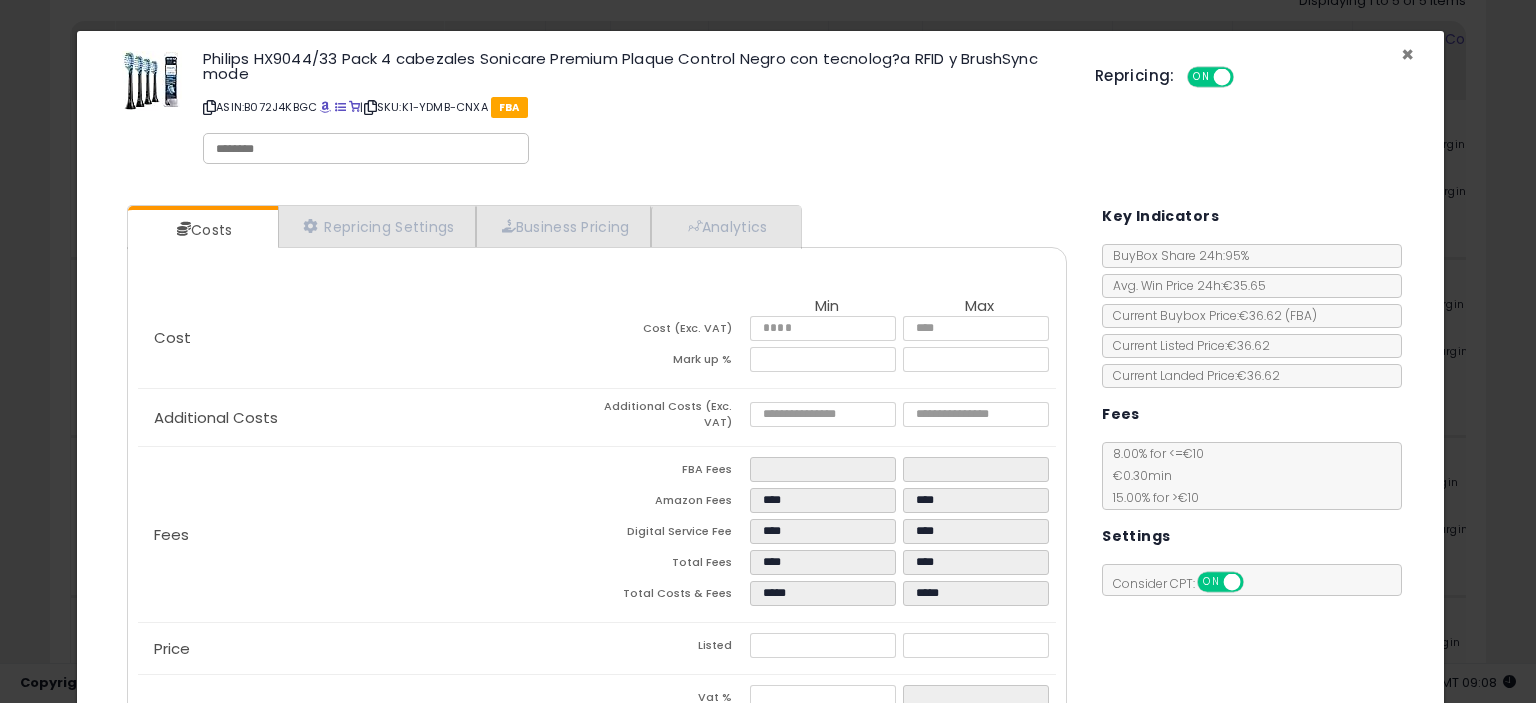 click on "×" at bounding box center [1407, 54] 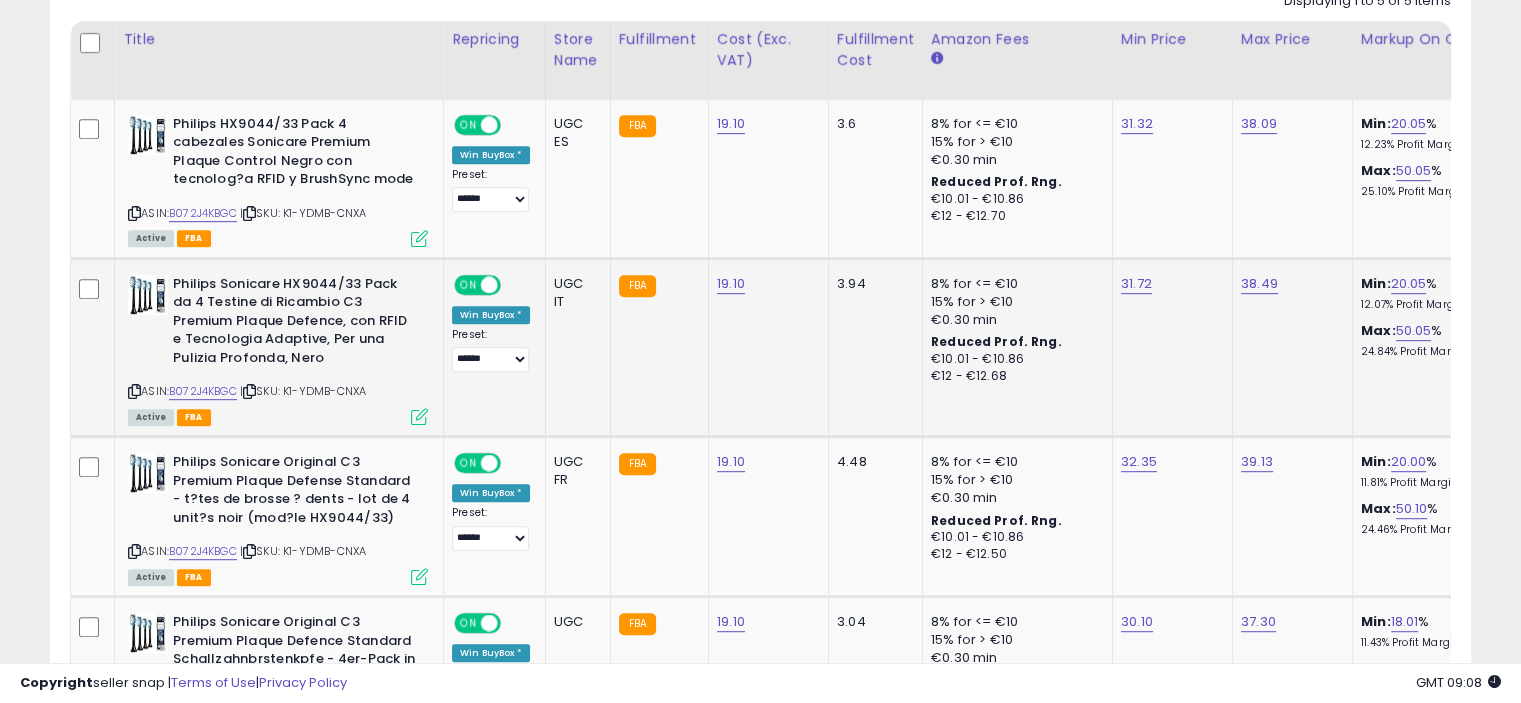 drag, startPoint x: 552, startPoint y: 267, endPoint x: 543, endPoint y: 411, distance: 144.28098 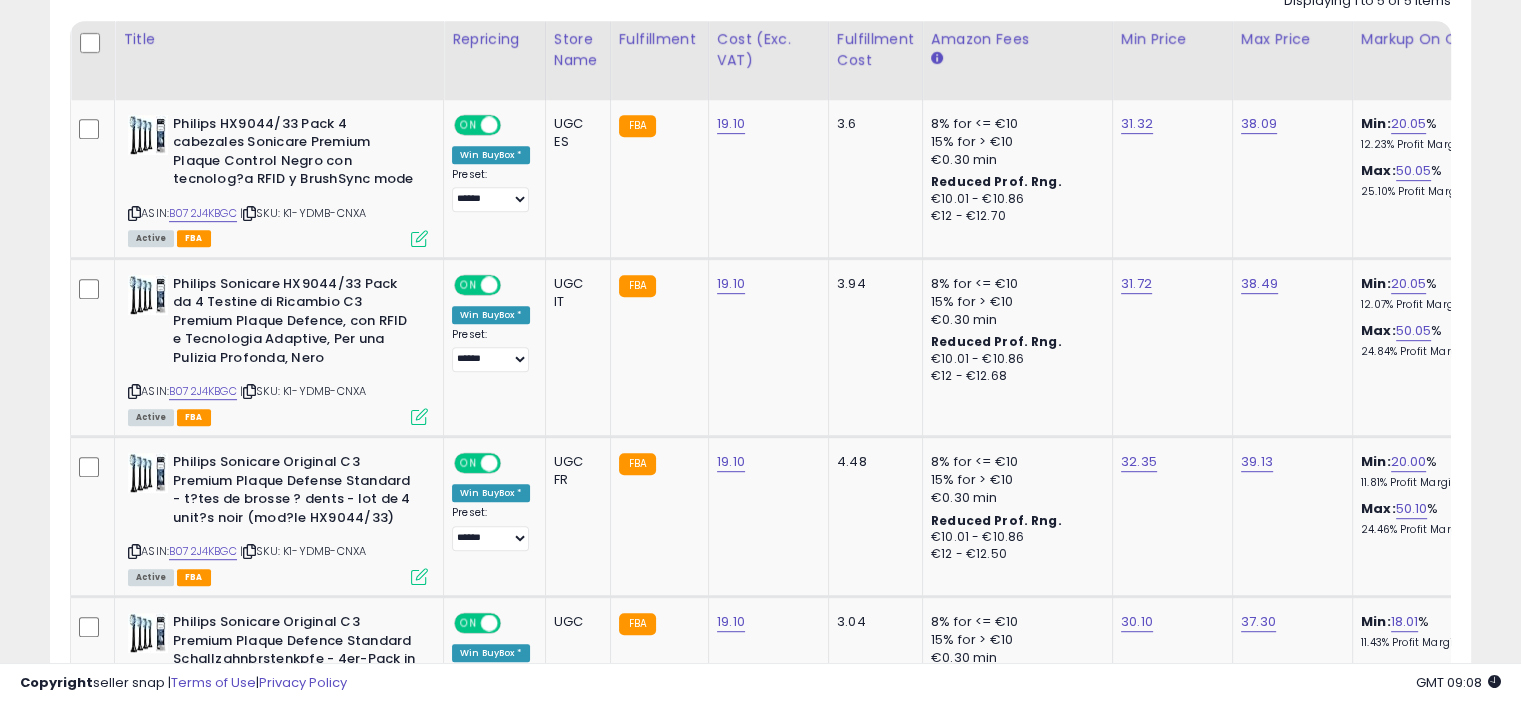 click on "Listings
Clear All Filters" at bounding box center [760, 404] 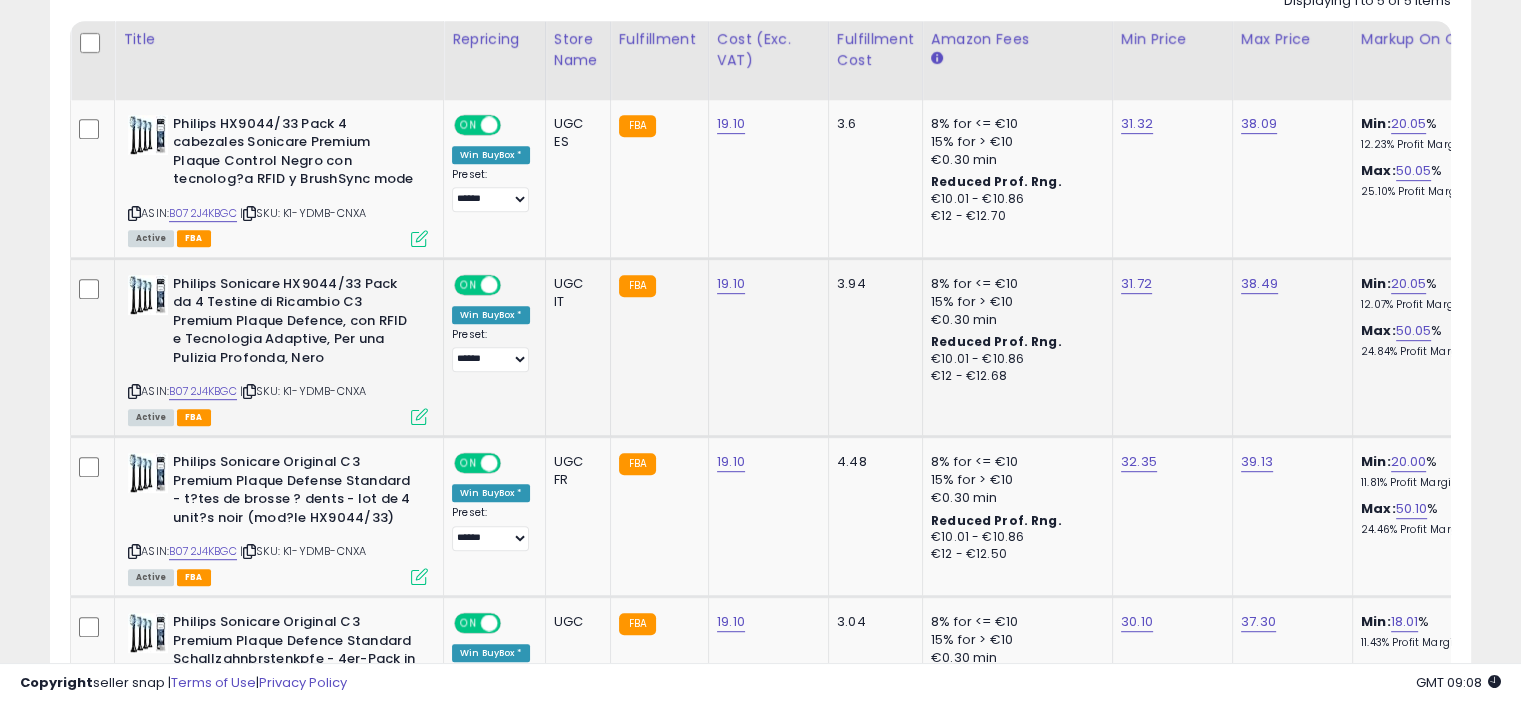 click on "FBA" 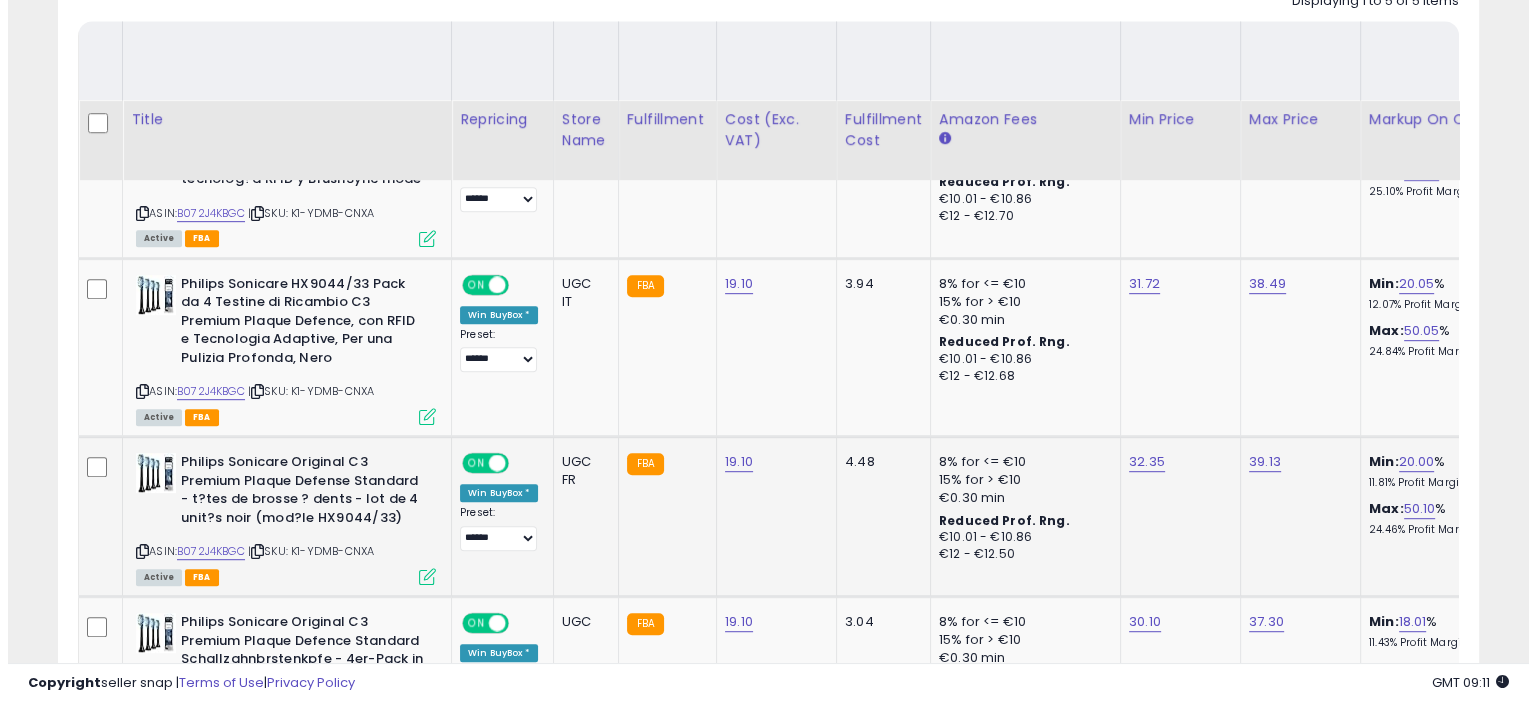 scroll, scrollTop: 1100, scrollLeft: 0, axis: vertical 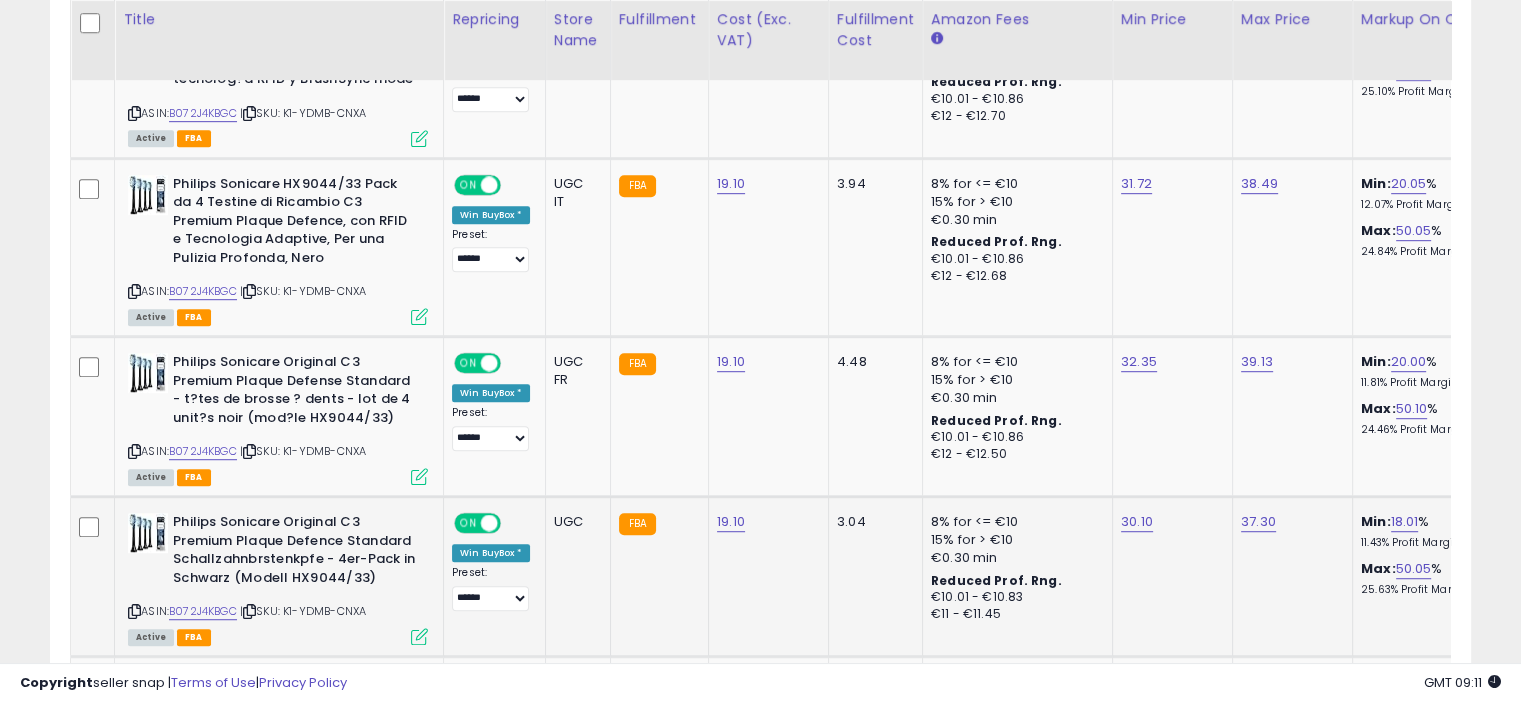 click at bounding box center (419, 636) 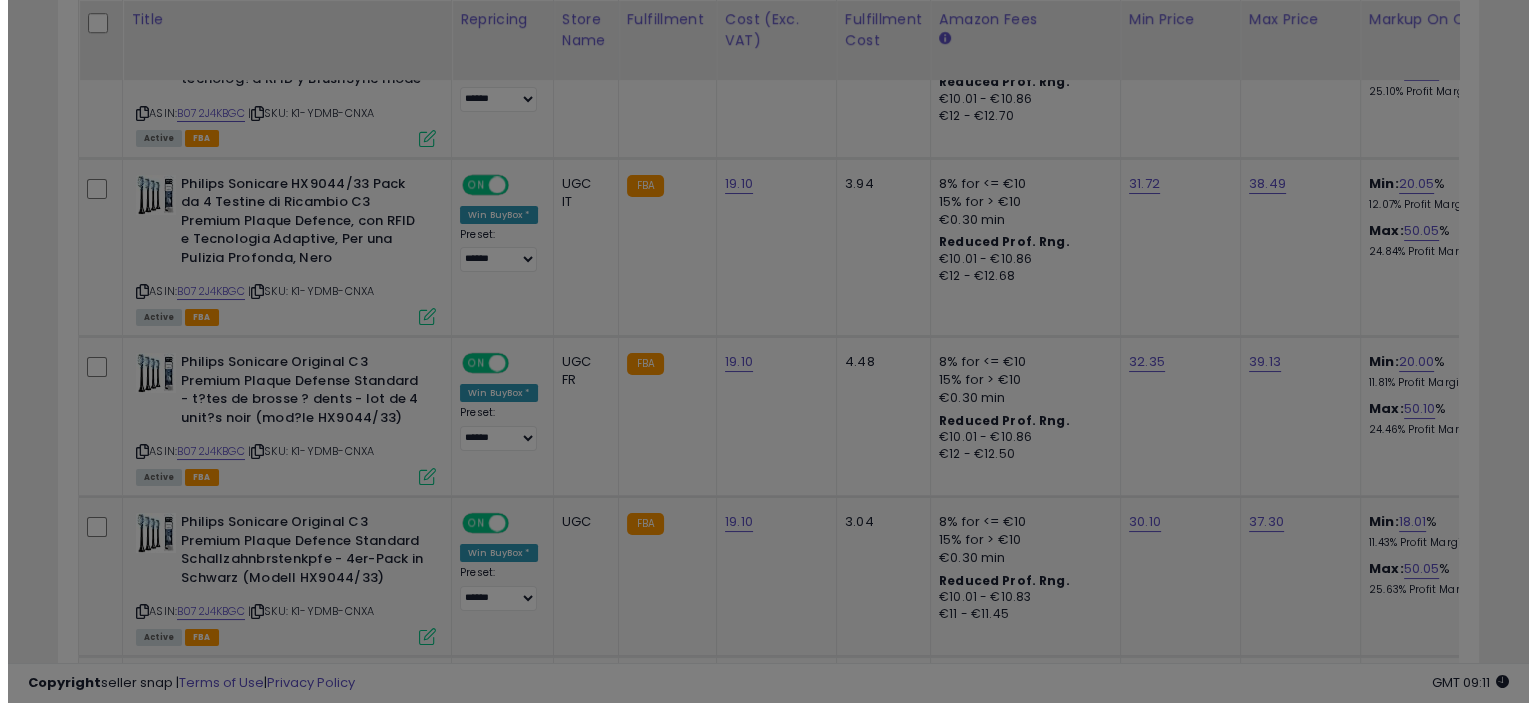 scroll, scrollTop: 999589, scrollLeft: 999168, axis: both 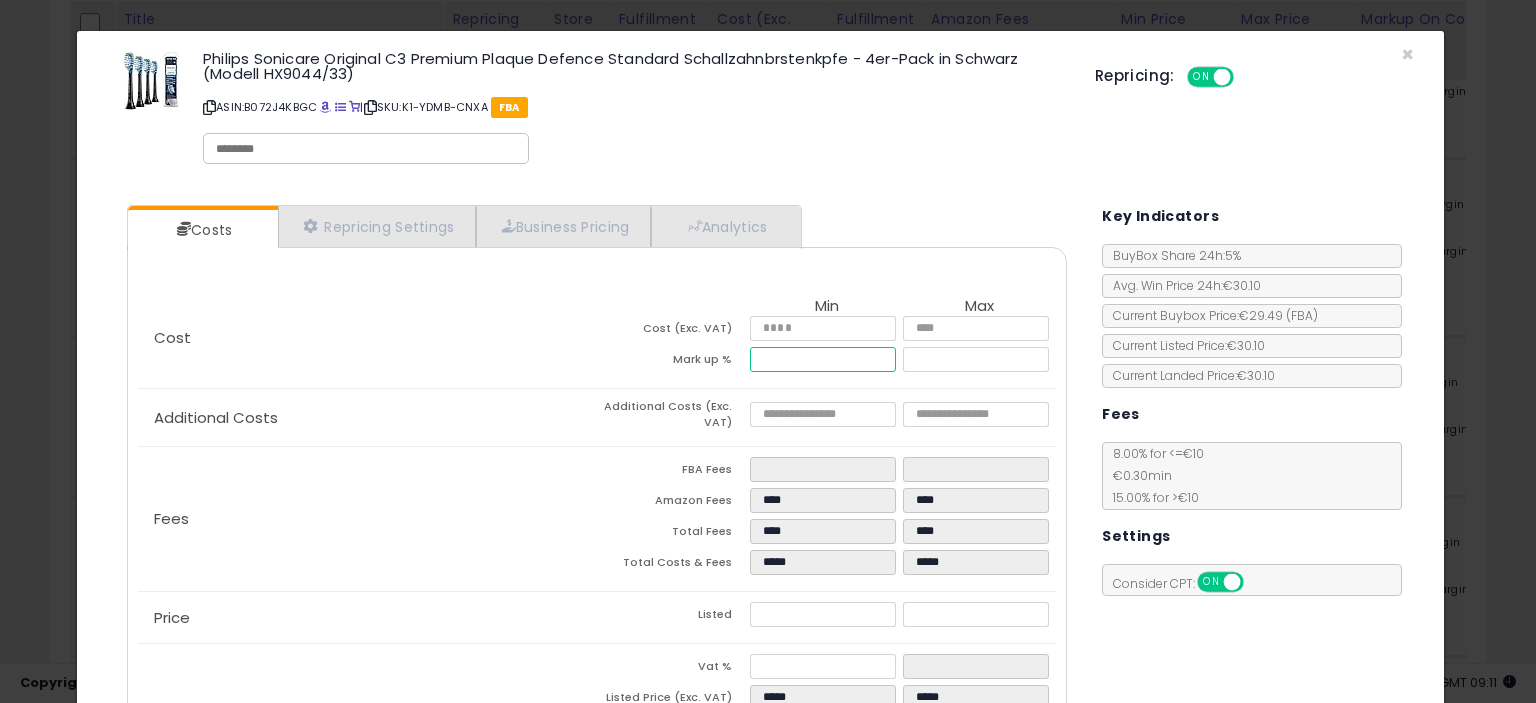 drag, startPoint x: 786, startPoint y: 362, endPoint x: 714, endPoint y: 363, distance: 72.00694 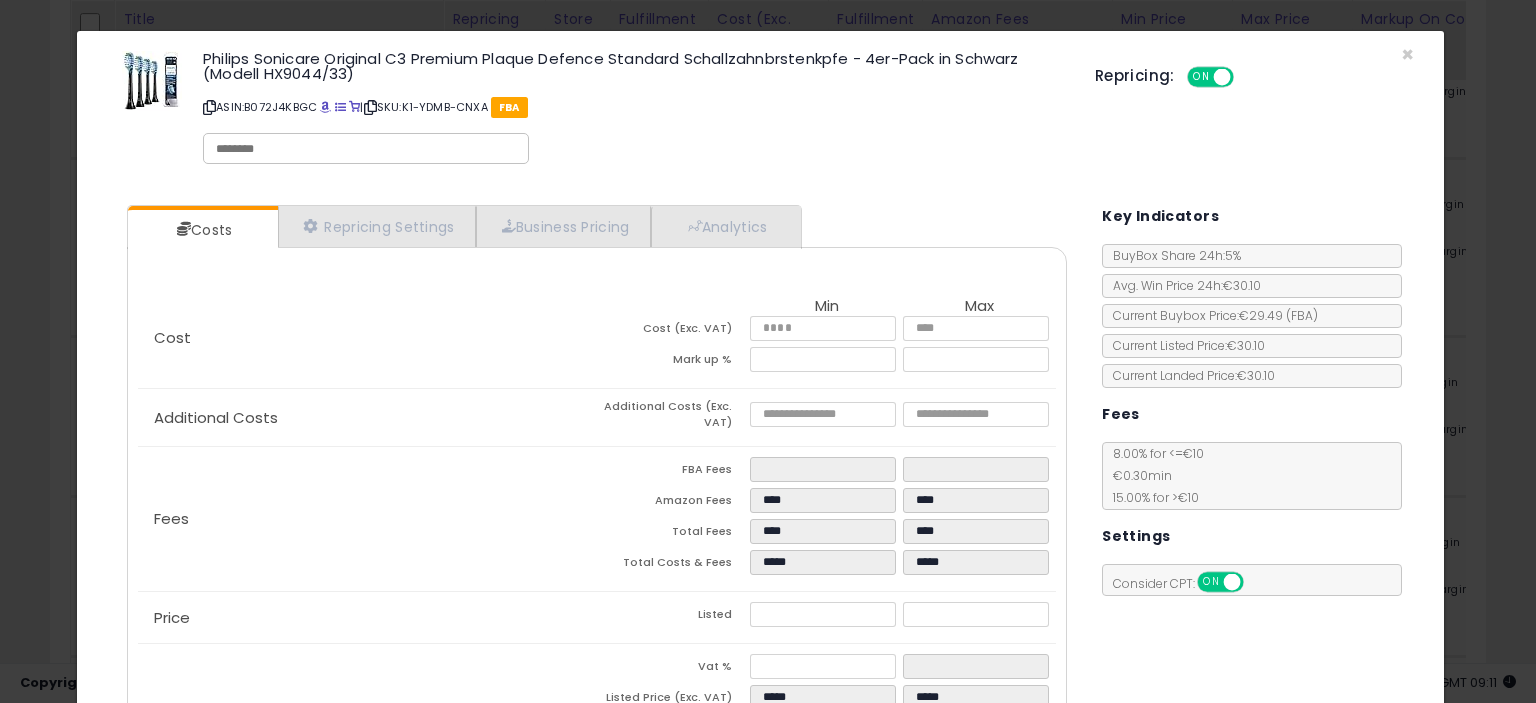 type on "*****" 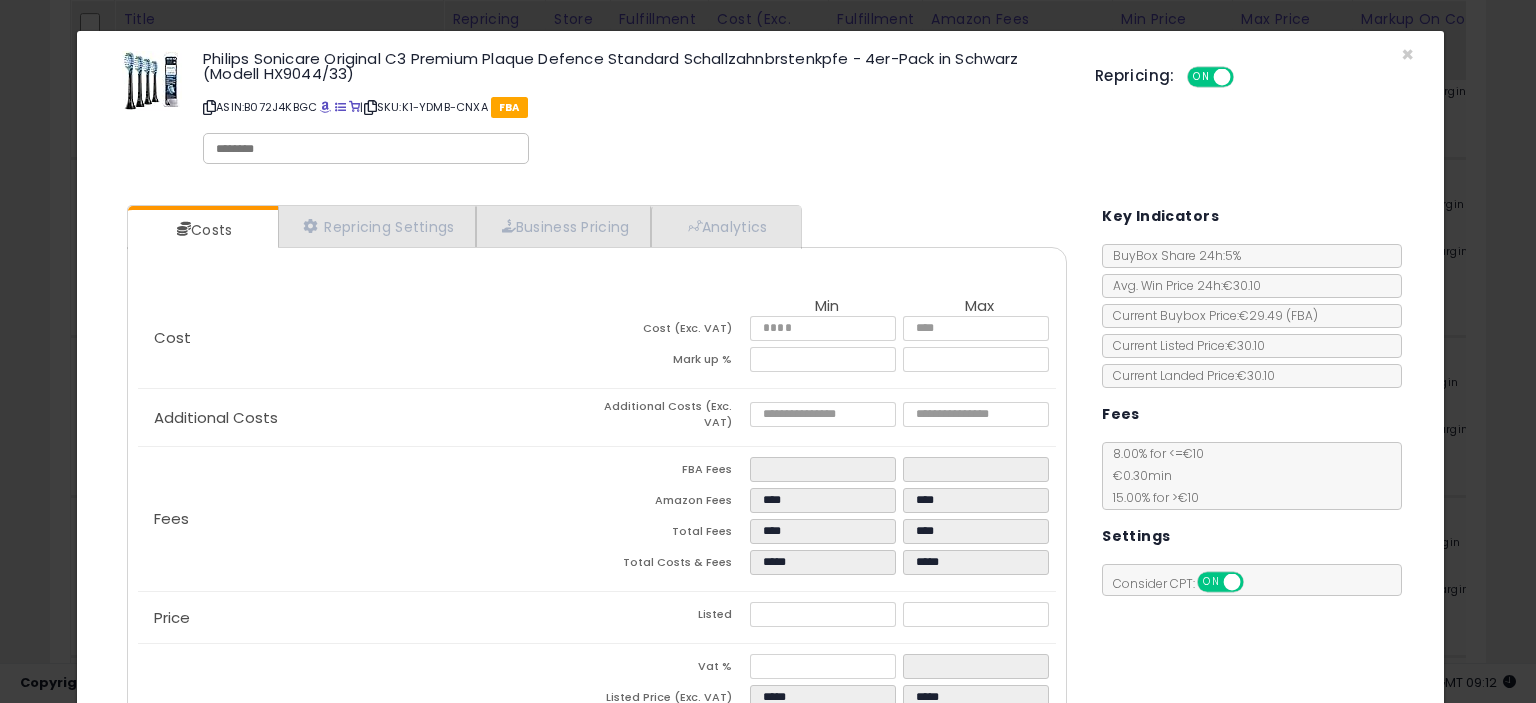 scroll, scrollTop: 188, scrollLeft: 0, axis: vertical 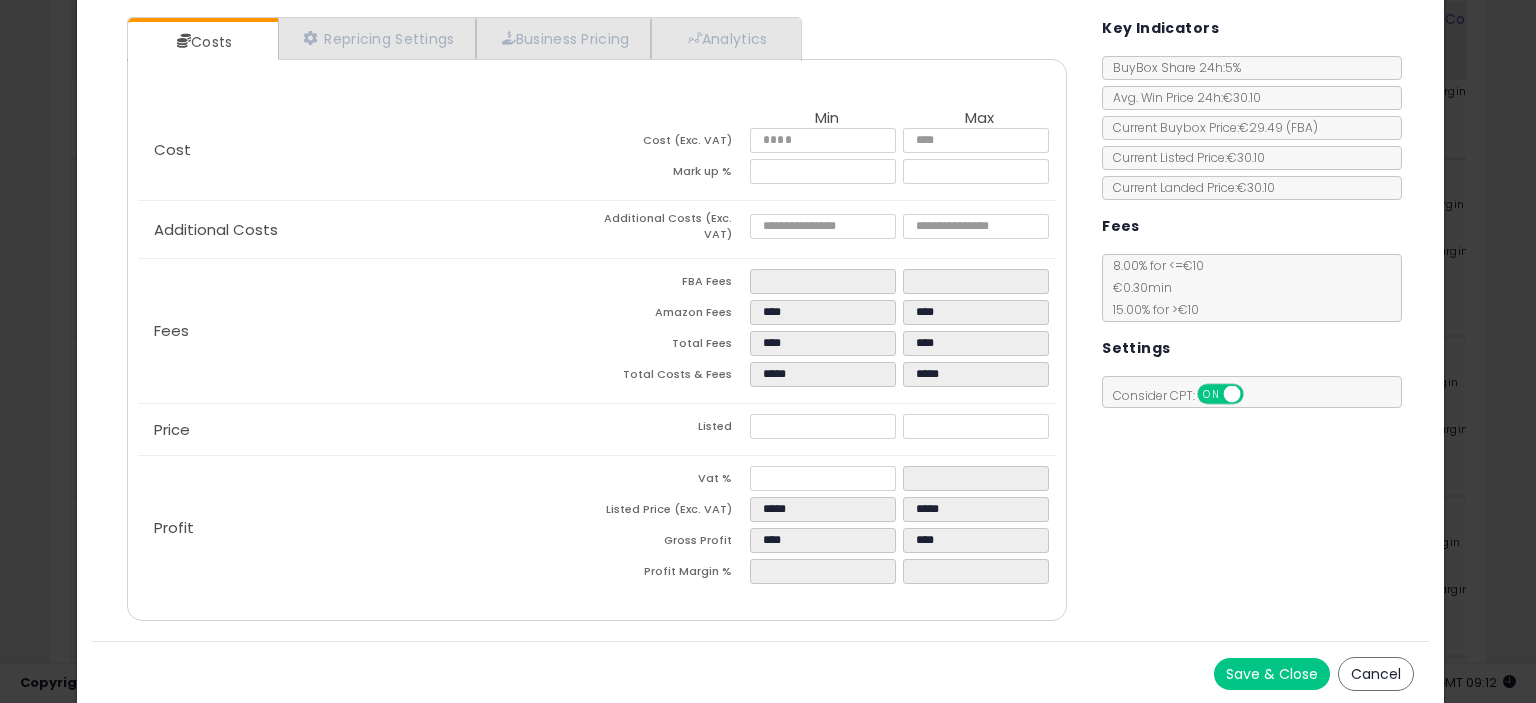 click on "Save & Close" at bounding box center [1272, 674] 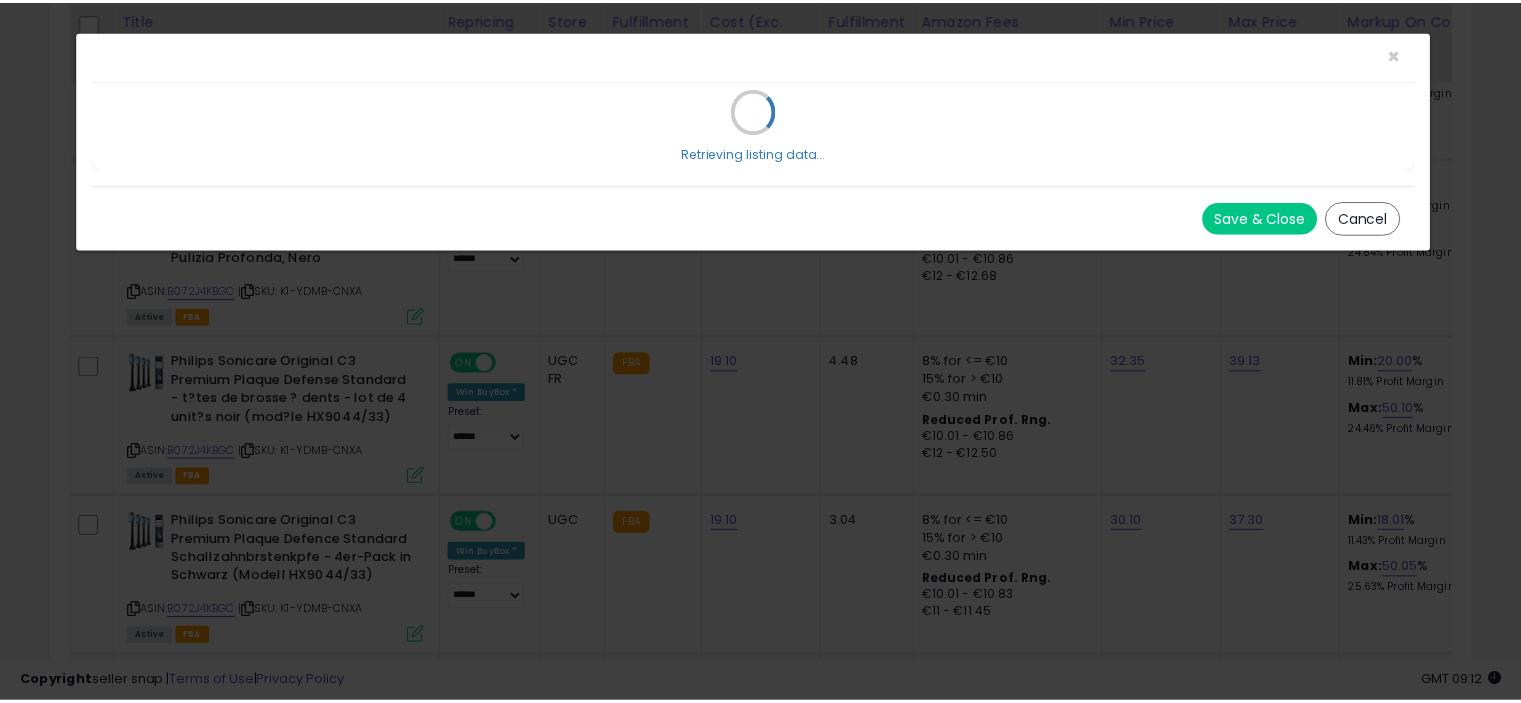 scroll, scrollTop: 0, scrollLeft: 0, axis: both 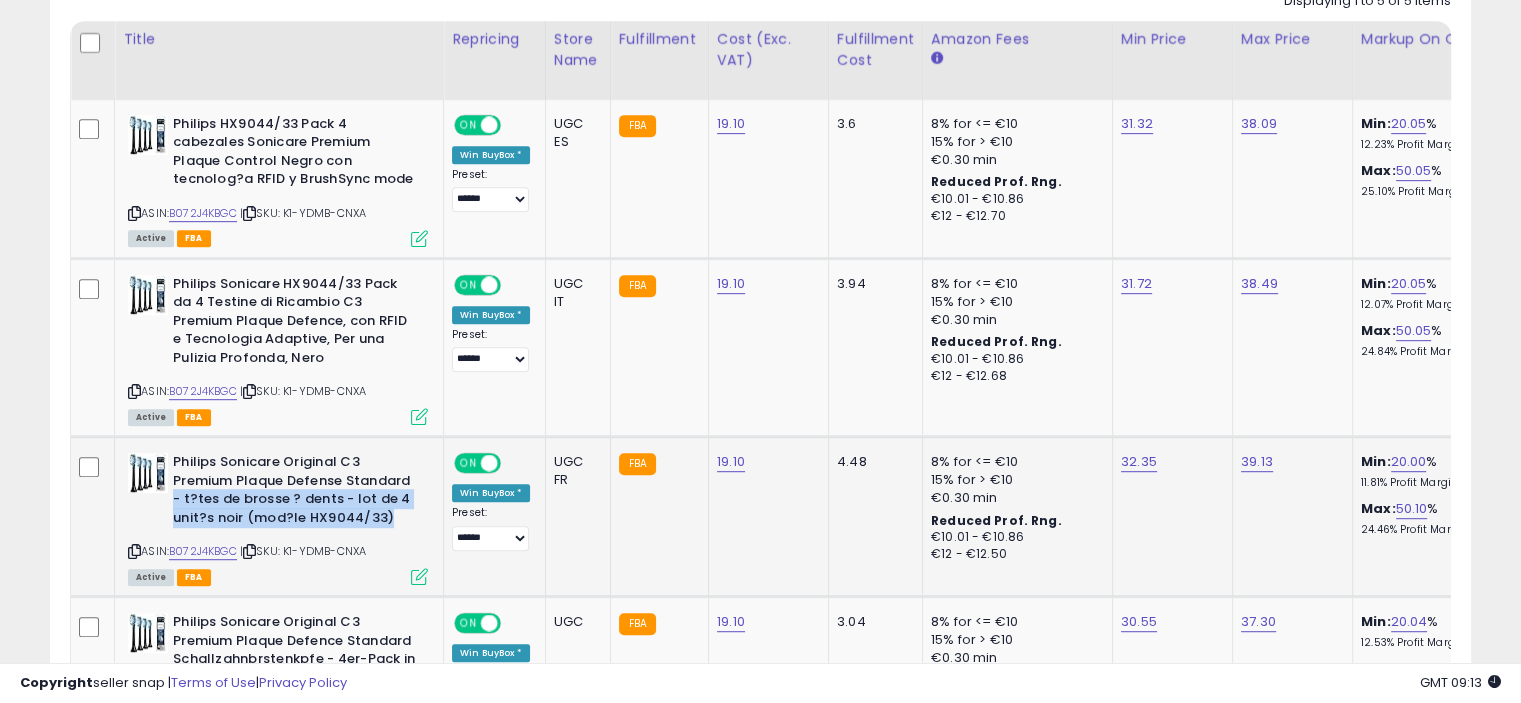 drag, startPoint x: 412, startPoint y: 502, endPoint x: 412, endPoint y: 541, distance: 39 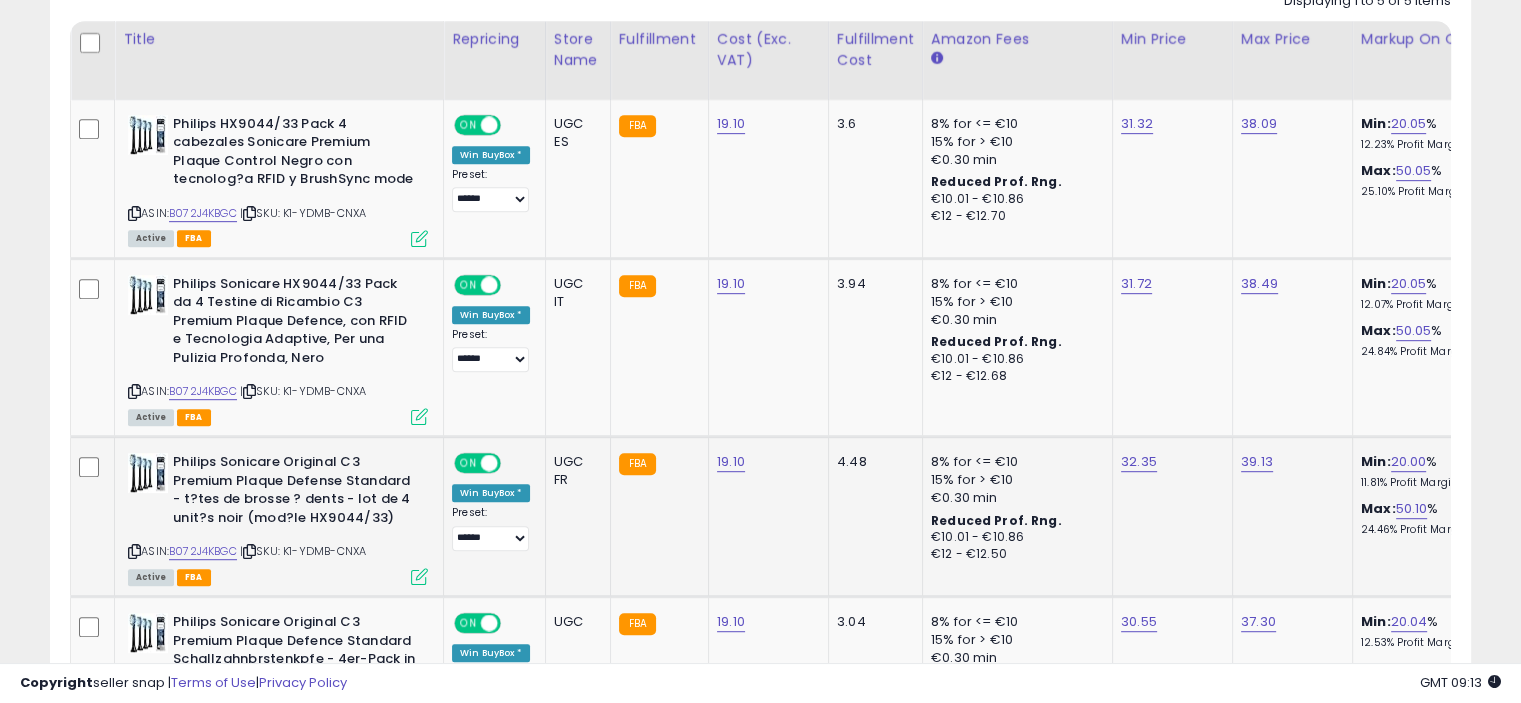 click at bounding box center [419, 576] 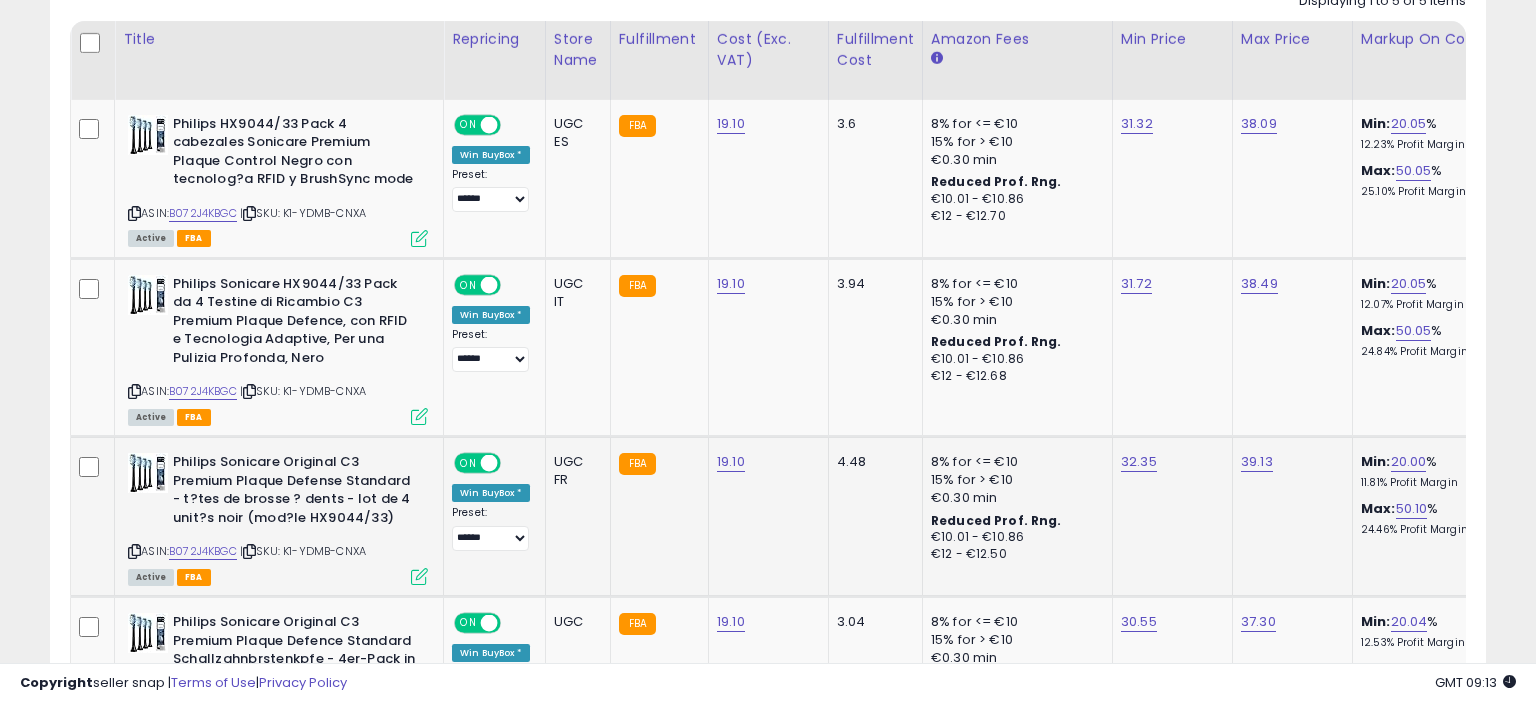scroll, scrollTop: 999589, scrollLeft: 999168, axis: both 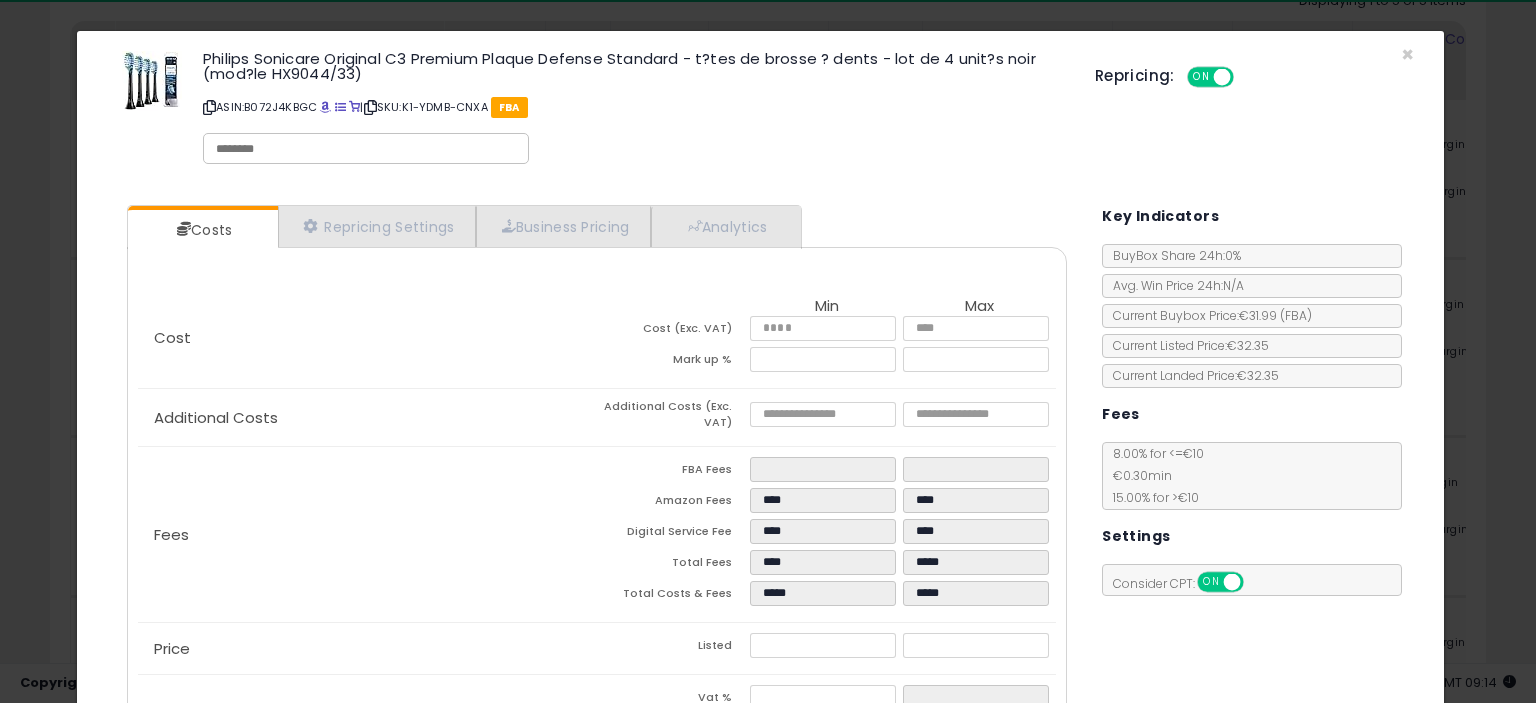 click on "Cost
Min
Max
Cost (Exc. VAT)
*****
*****
Mark up %
*****
*****" at bounding box center [597, 338] 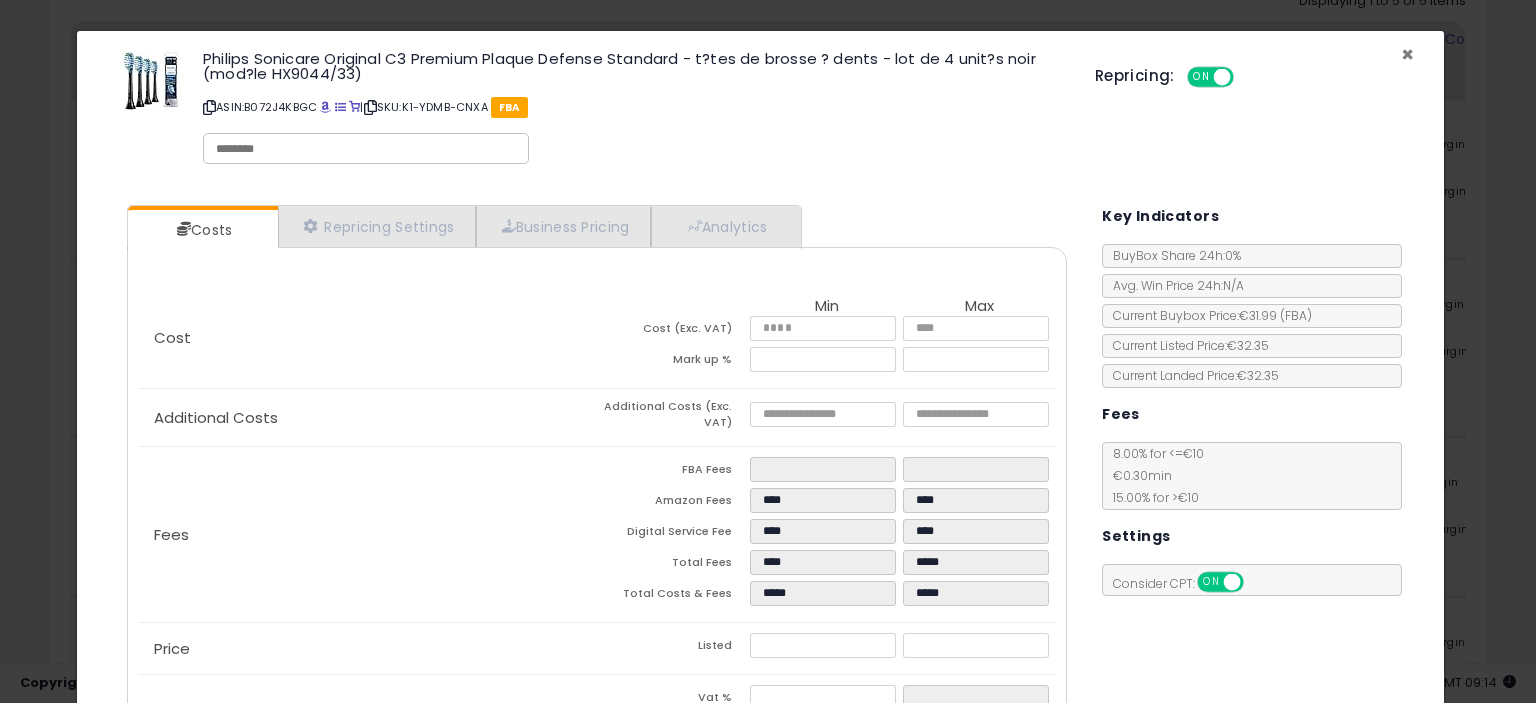 click on "×" at bounding box center [1407, 54] 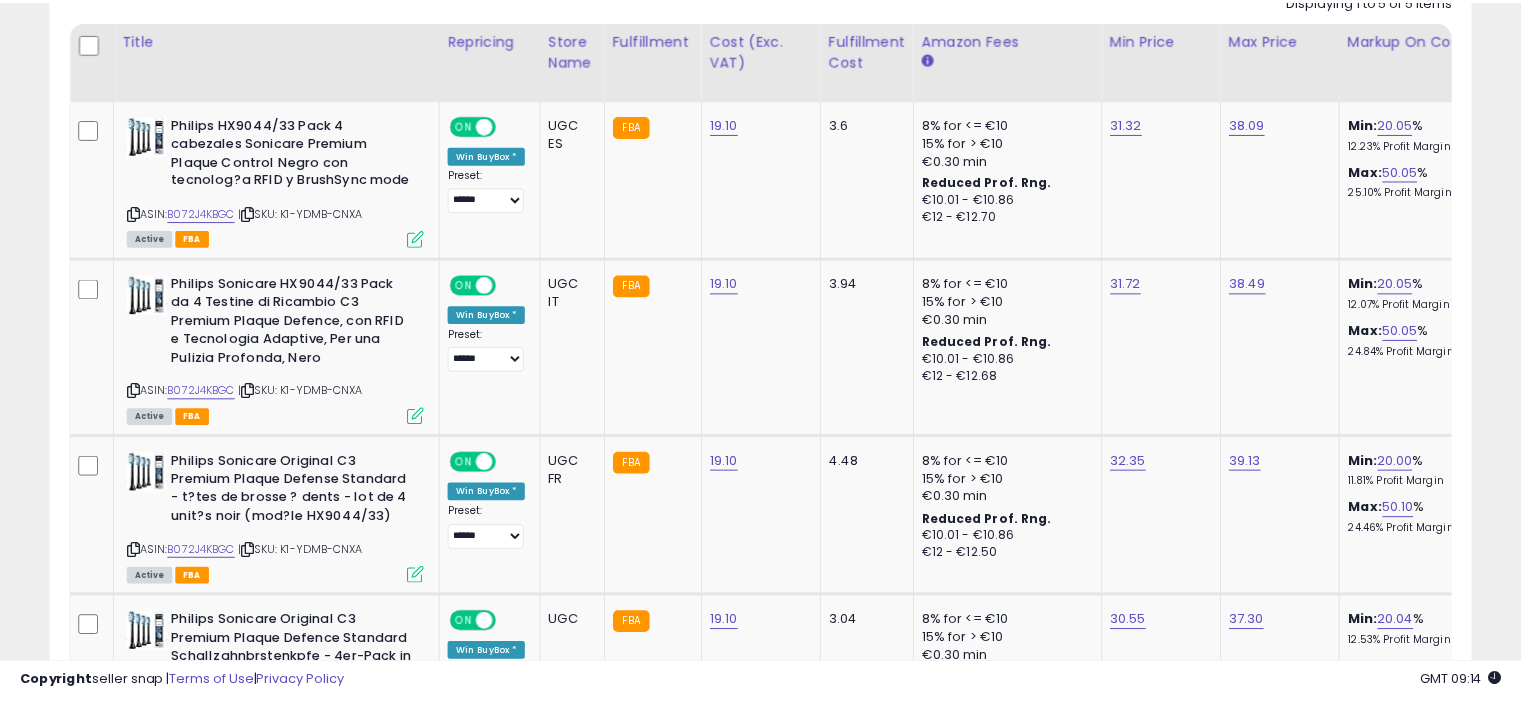 scroll, scrollTop: 409, scrollLeft: 822, axis: both 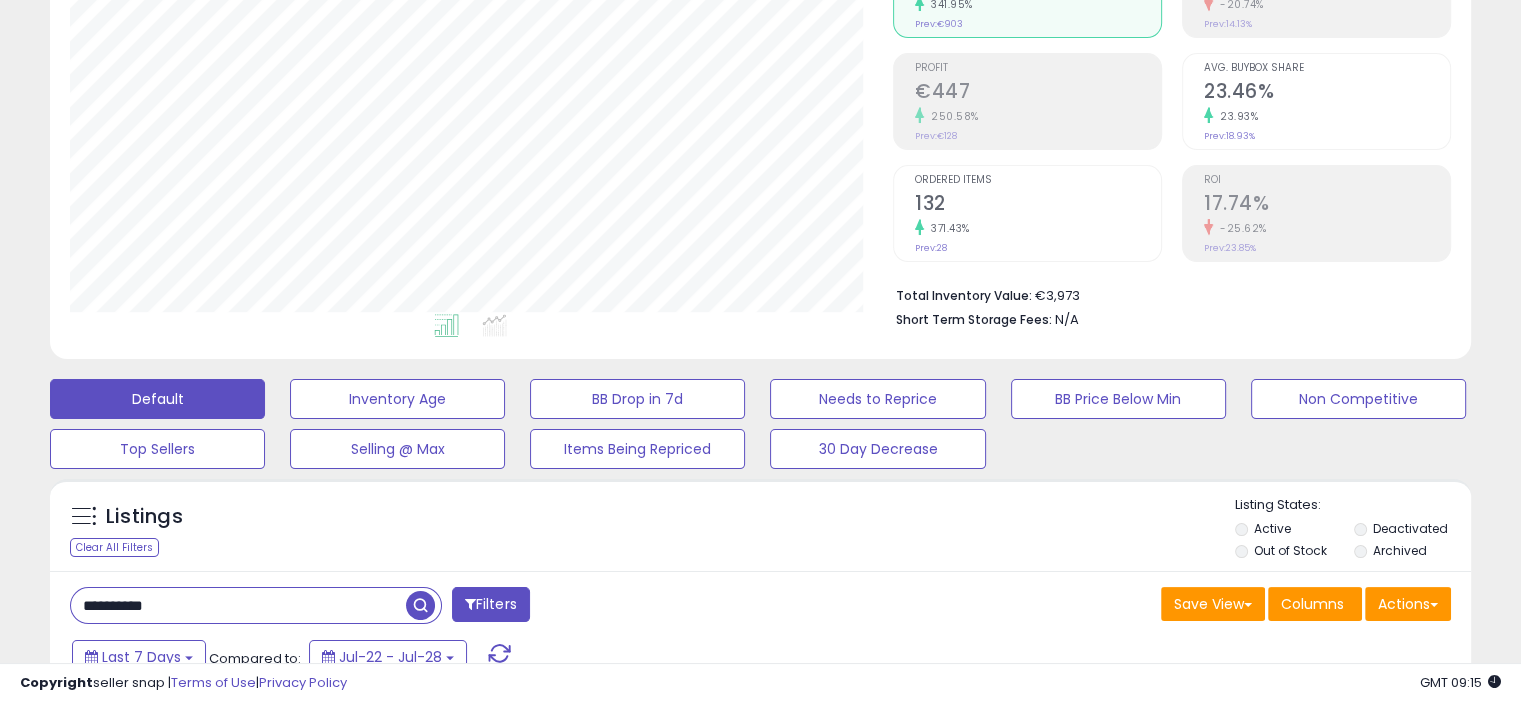 click on "**********" at bounding box center [238, 605] 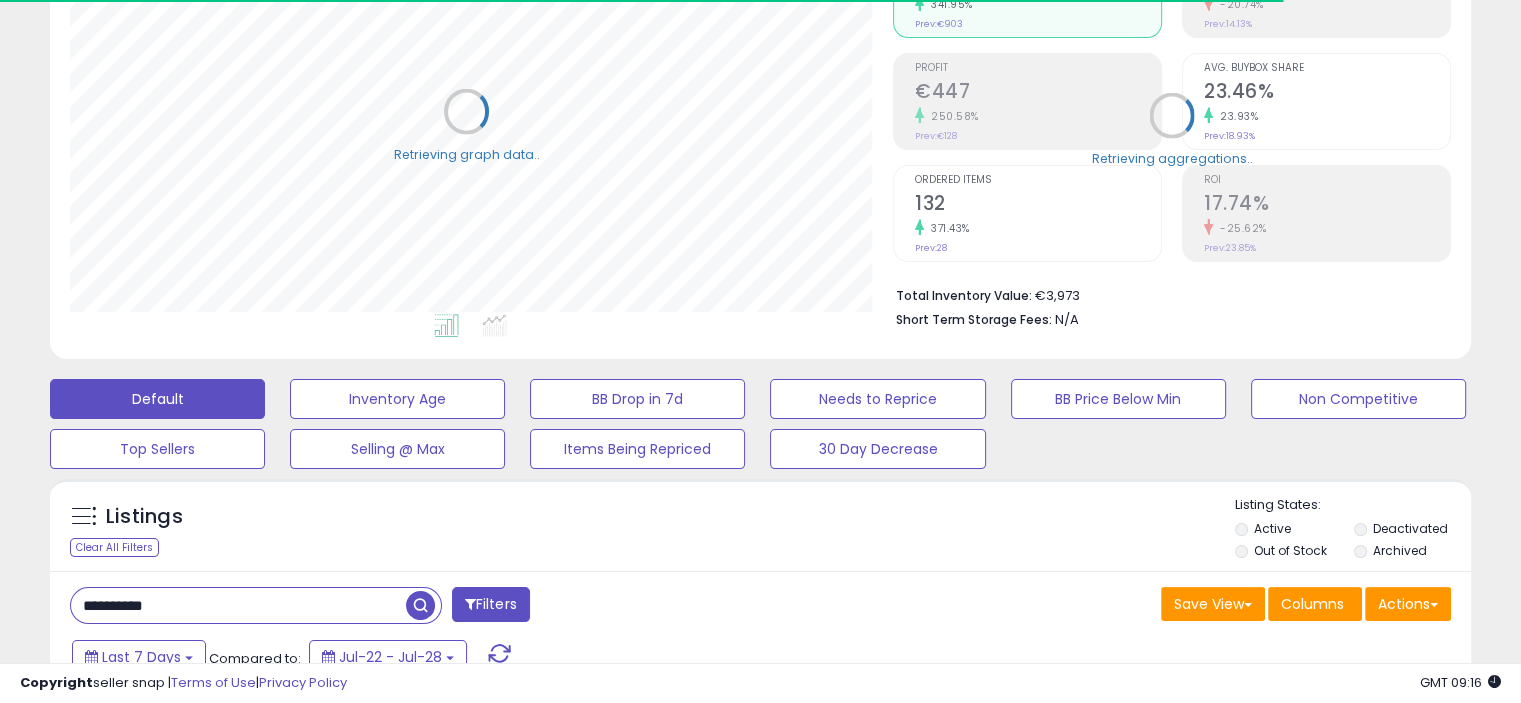 scroll, scrollTop: 409, scrollLeft: 822, axis: both 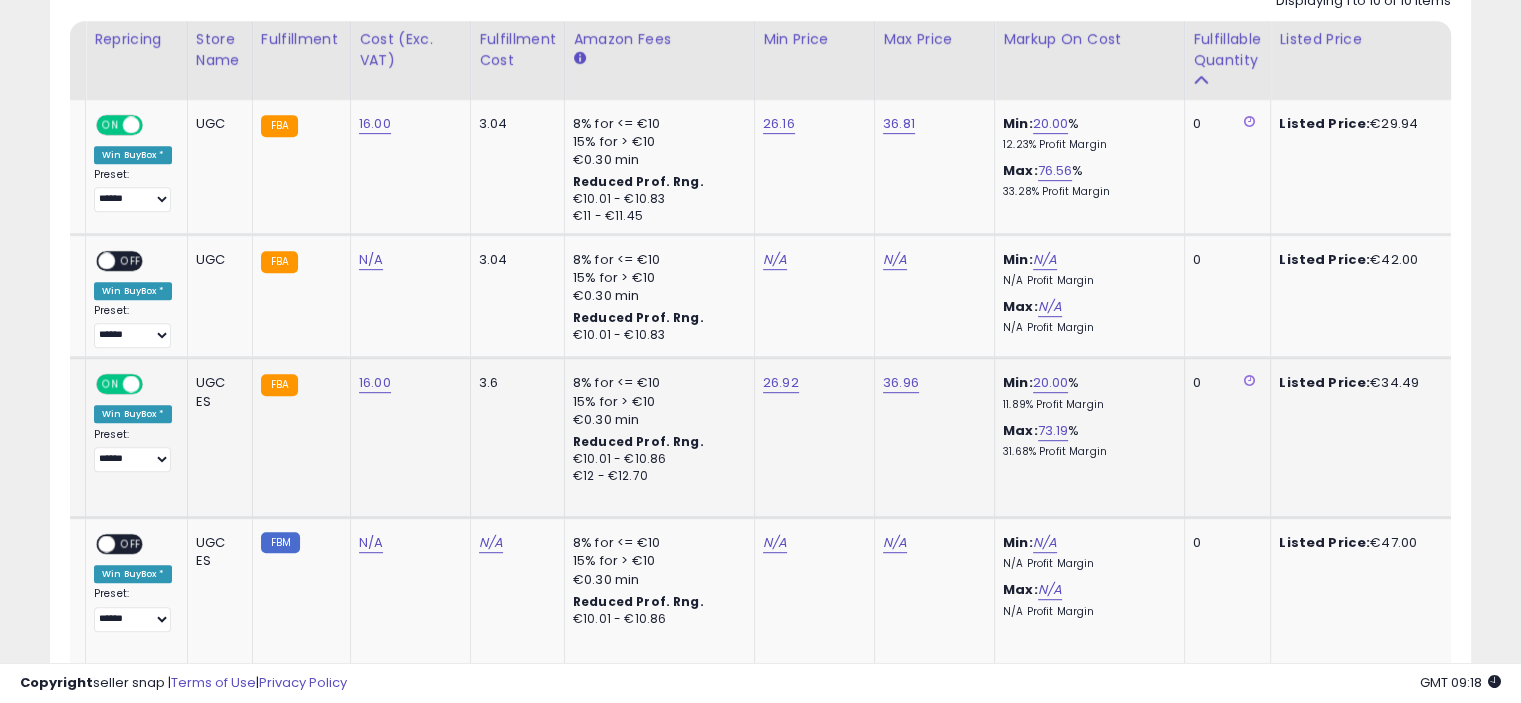 click on "26.92" 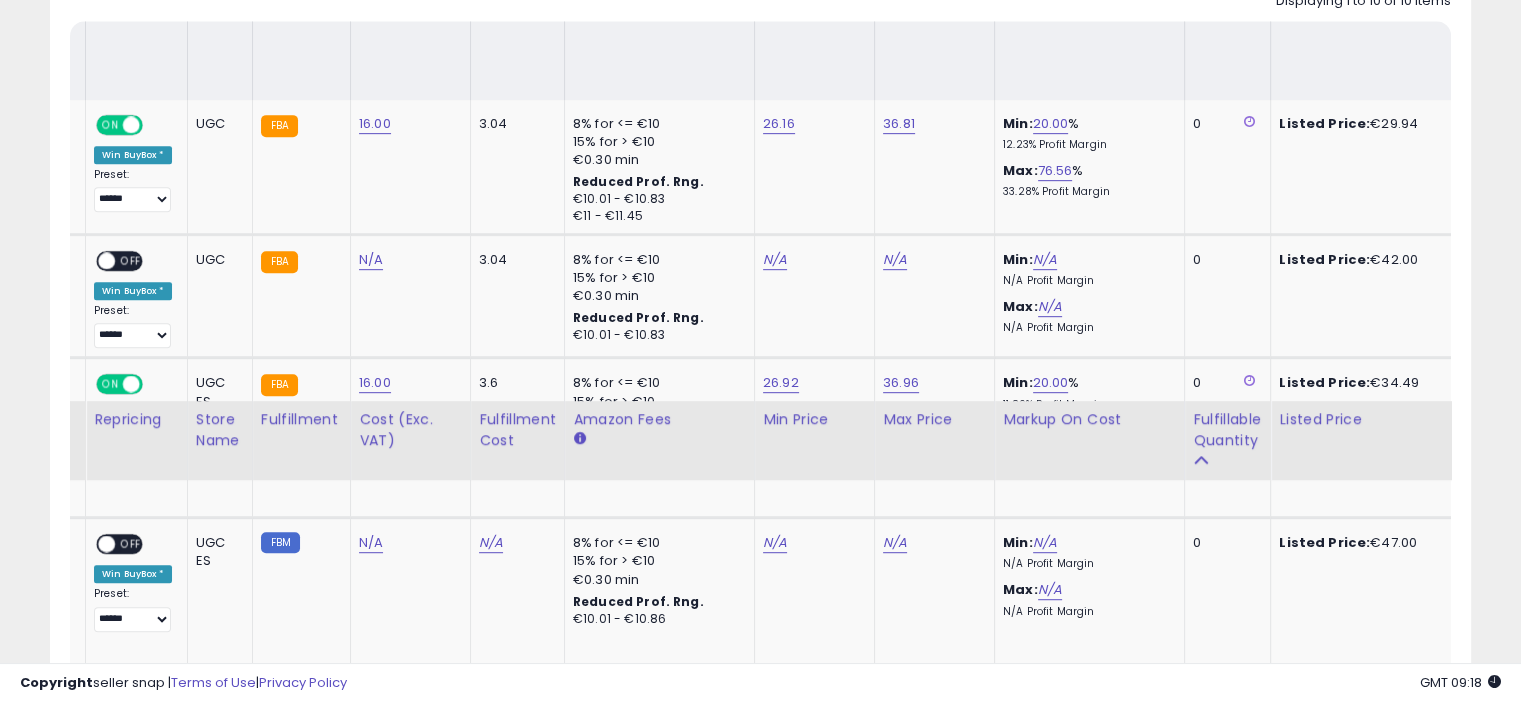 scroll, scrollTop: 1400, scrollLeft: 0, axis: vertical 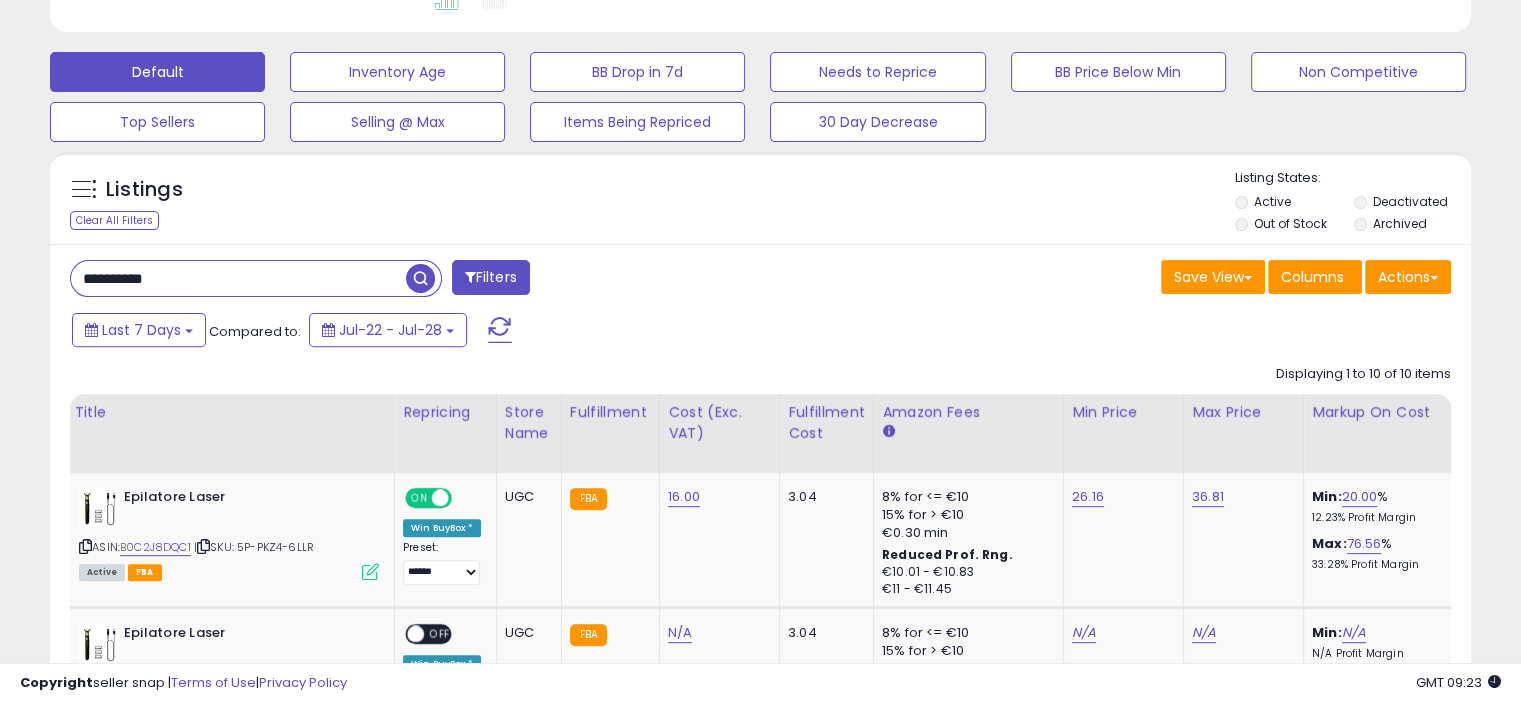 click on "**********" at bounding box center (238, 278) 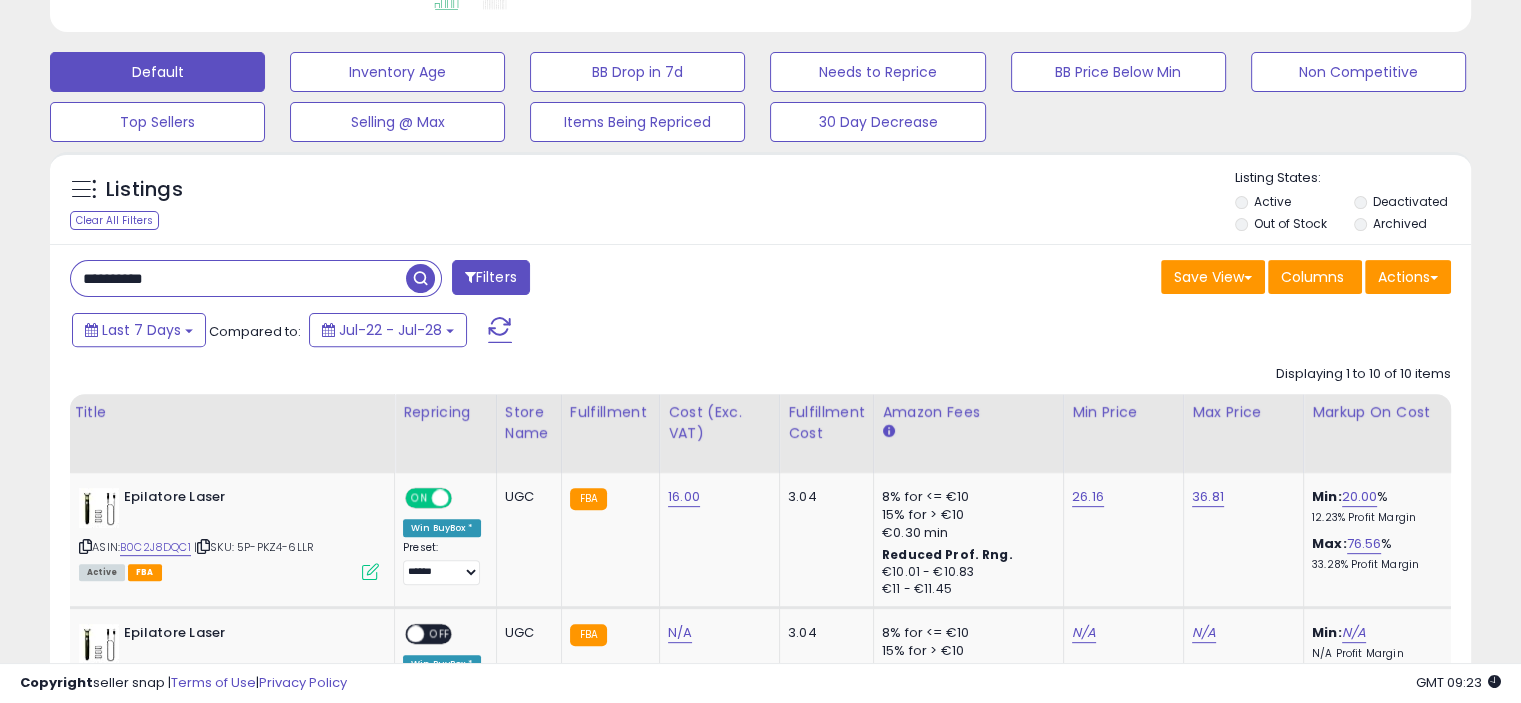 paste 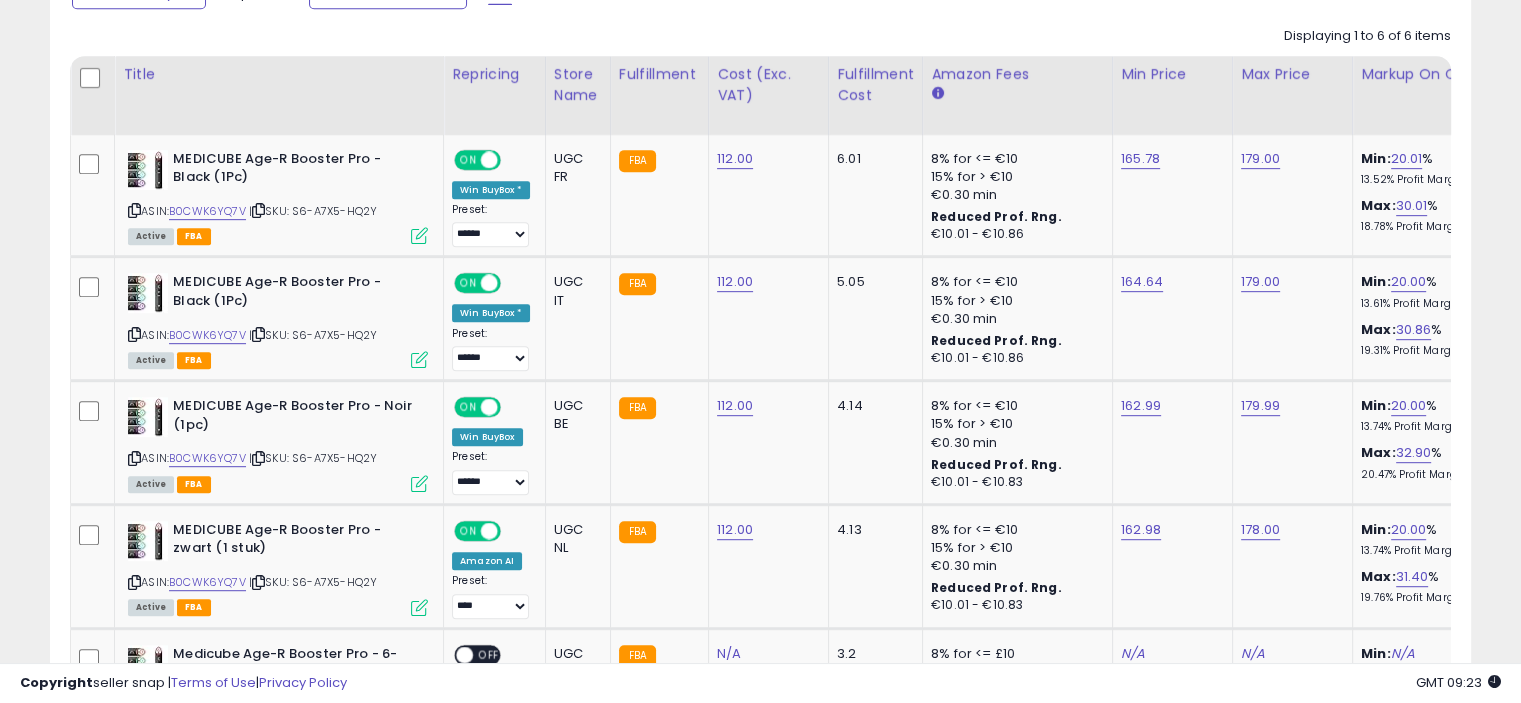 scroll, scrollTop: 0, scrollLeft: 99, axis: horizontal 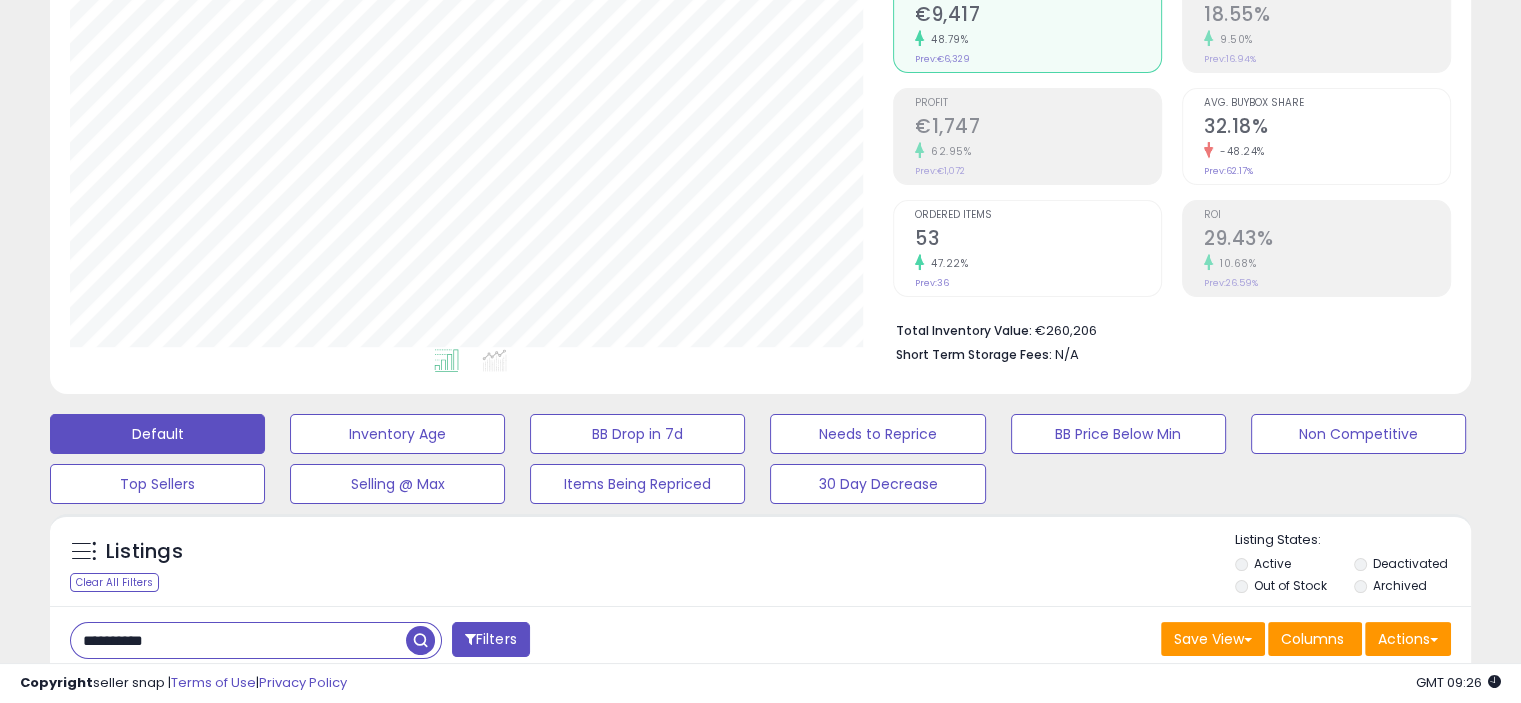 click on "**********" at bounding box center (238, 640) 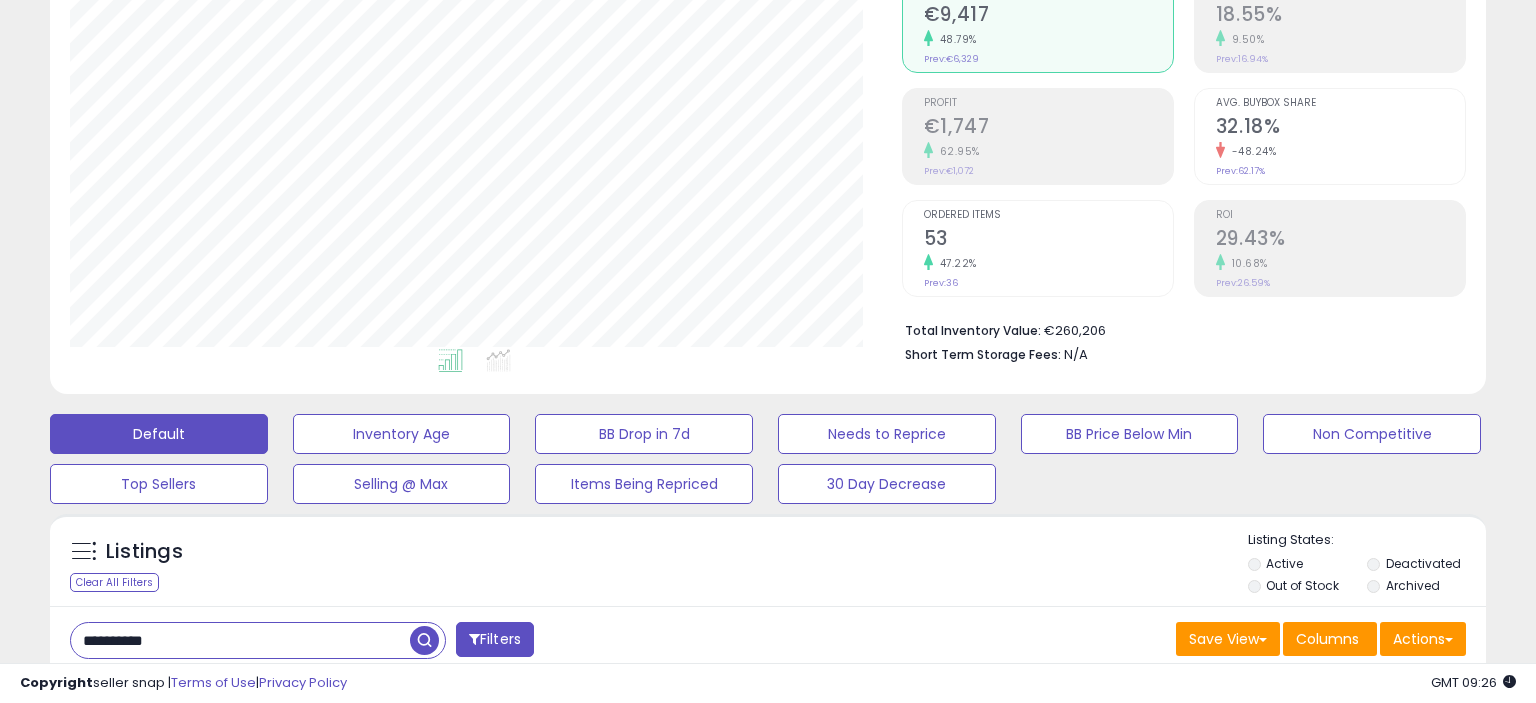 scroll, scrollTop: 999589, scrollLeft: 999168, axis: both 